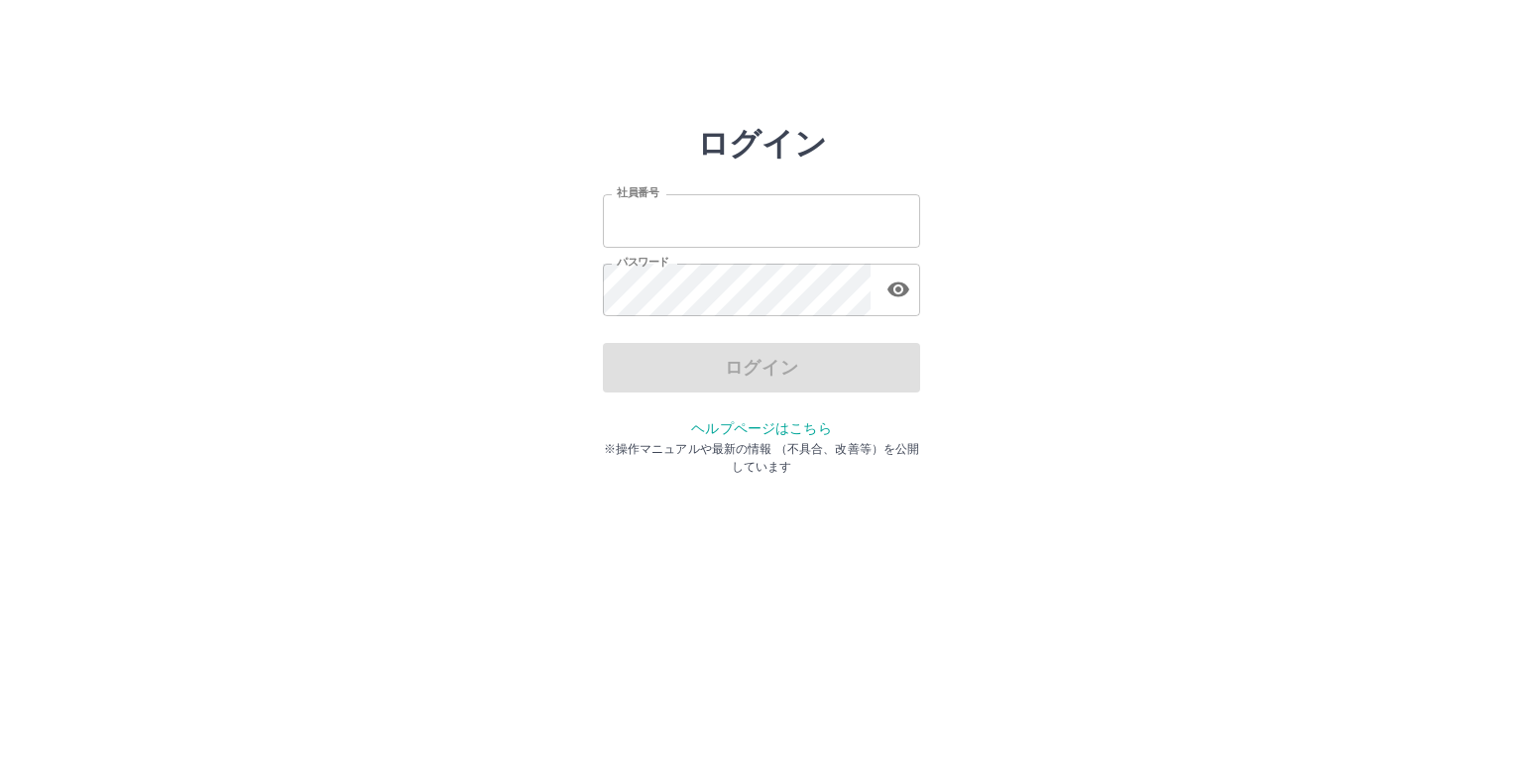 scroll, scrollTop: 0, scrollLeft: 0, axis: both 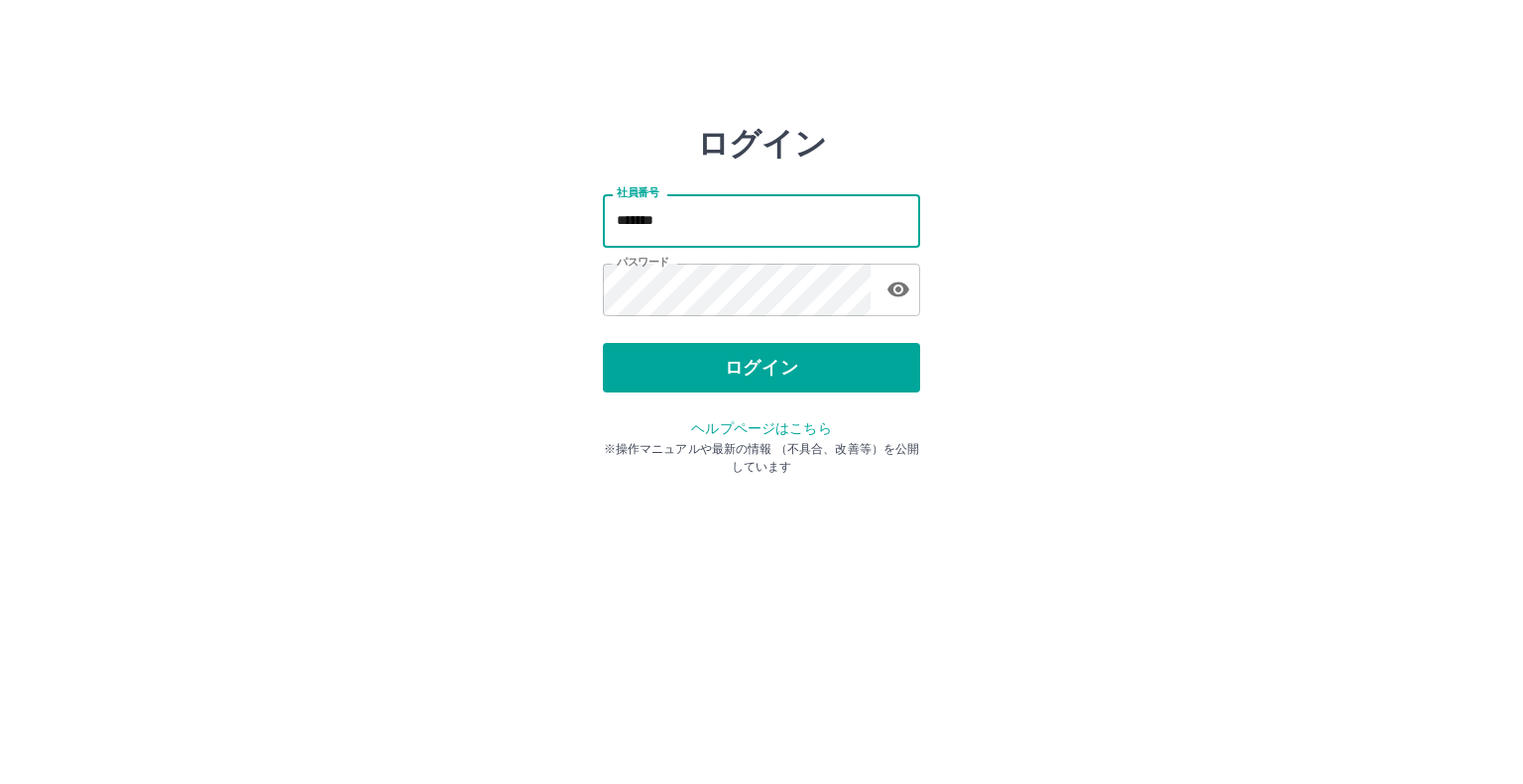 click on "*******" at bounding box center (762, 220) 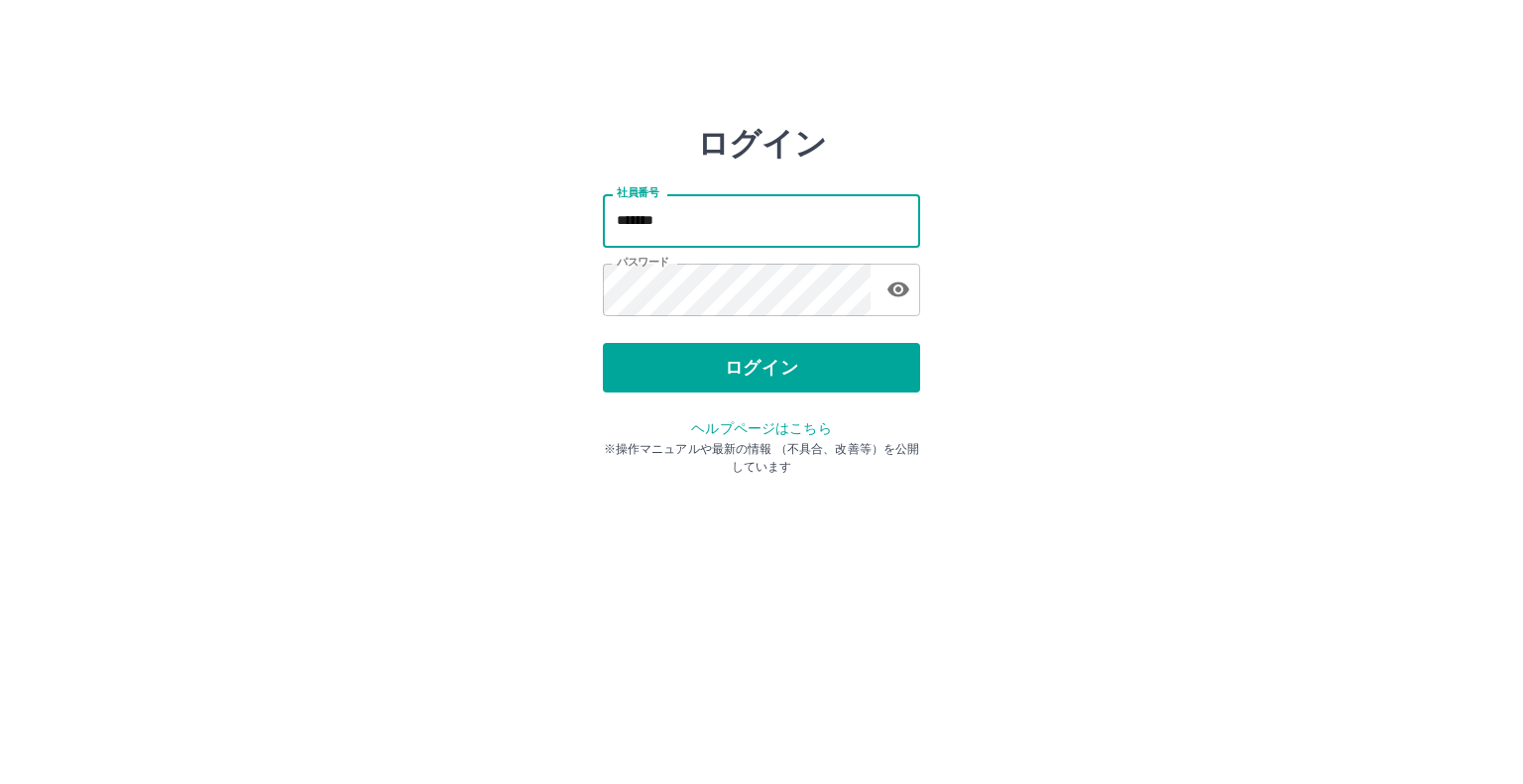 type on "*******" 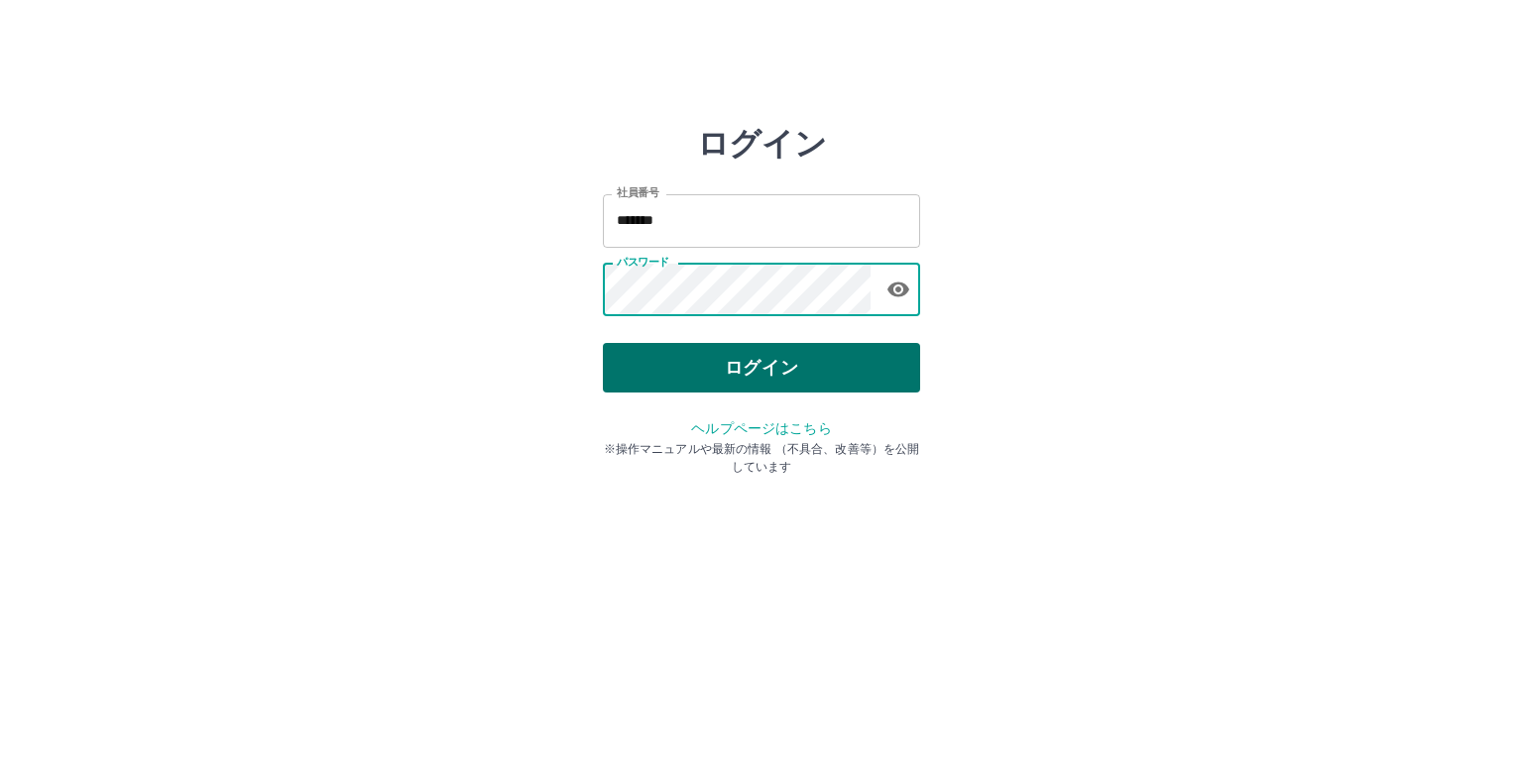 click on "ログイン" at bounding box center (762, 368) 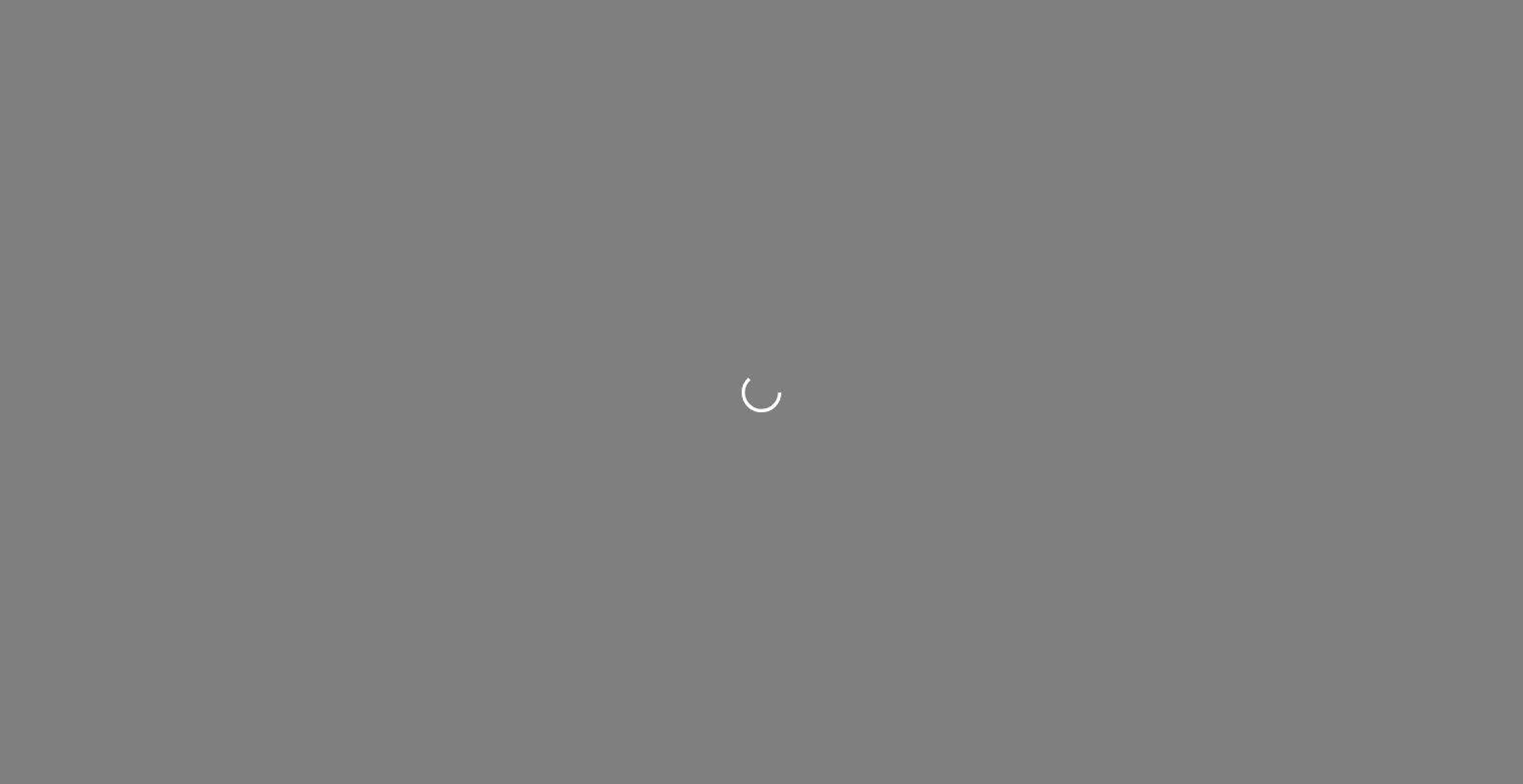 scroll, scrollTop: 0, scrollLeft: 0, axis: both 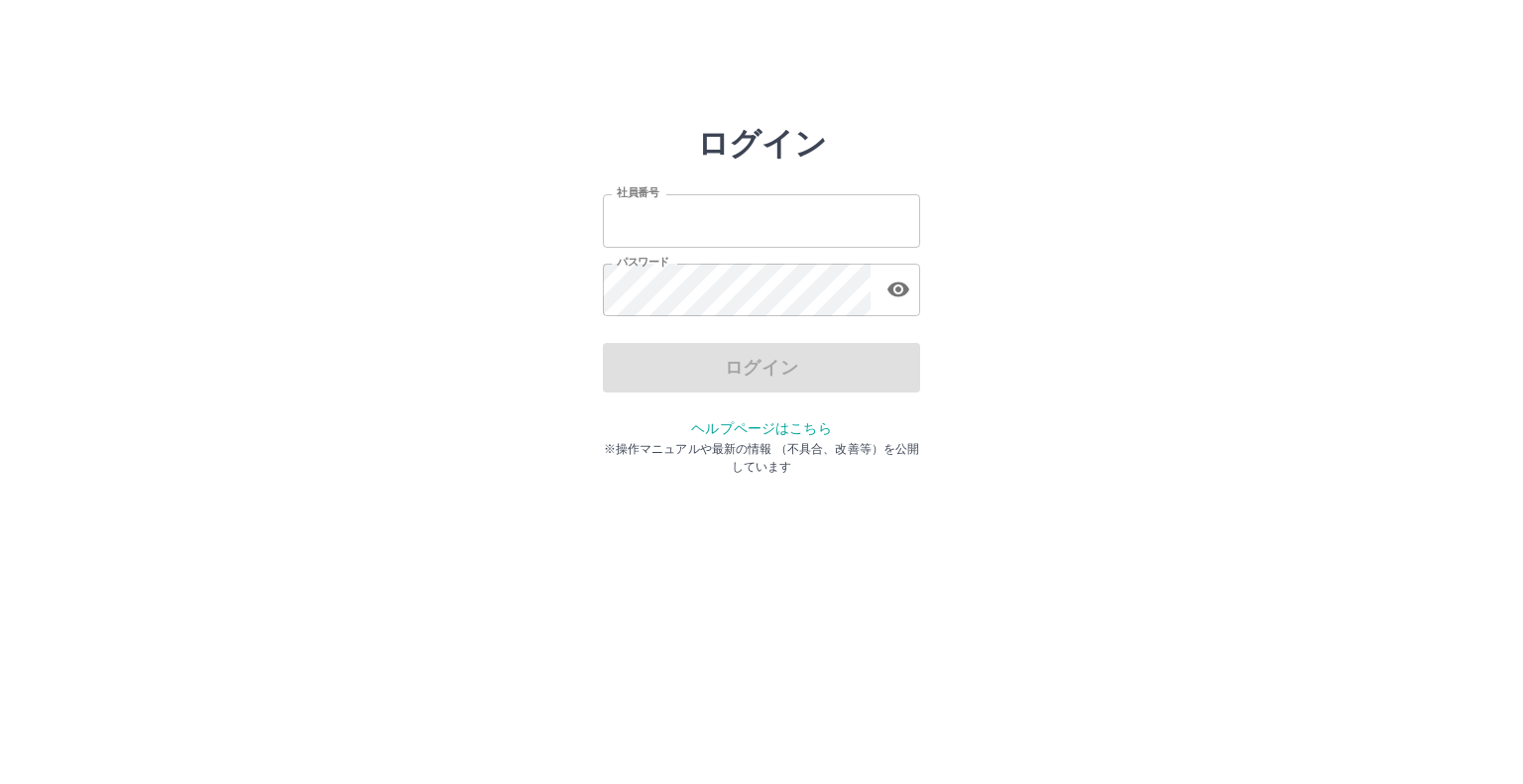 type on "*******" 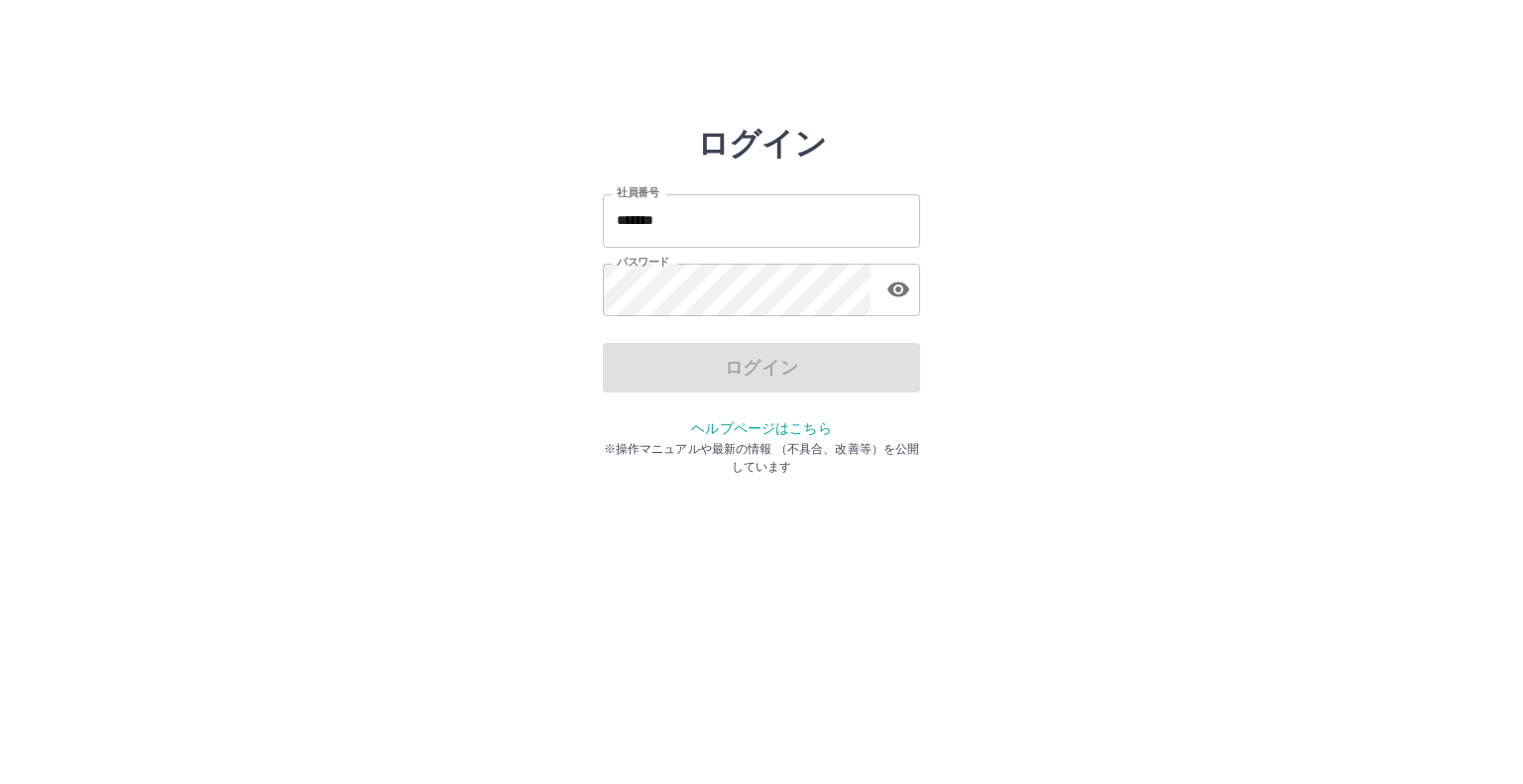 click on "ログイン 社員番号 ******* 社員番号 パスワード パスワード ログイン ヘルプページはこちら ※操作マニュアルや最新の情報 （不具合、改善等）を公開しています" at bounding box center (762, 221) 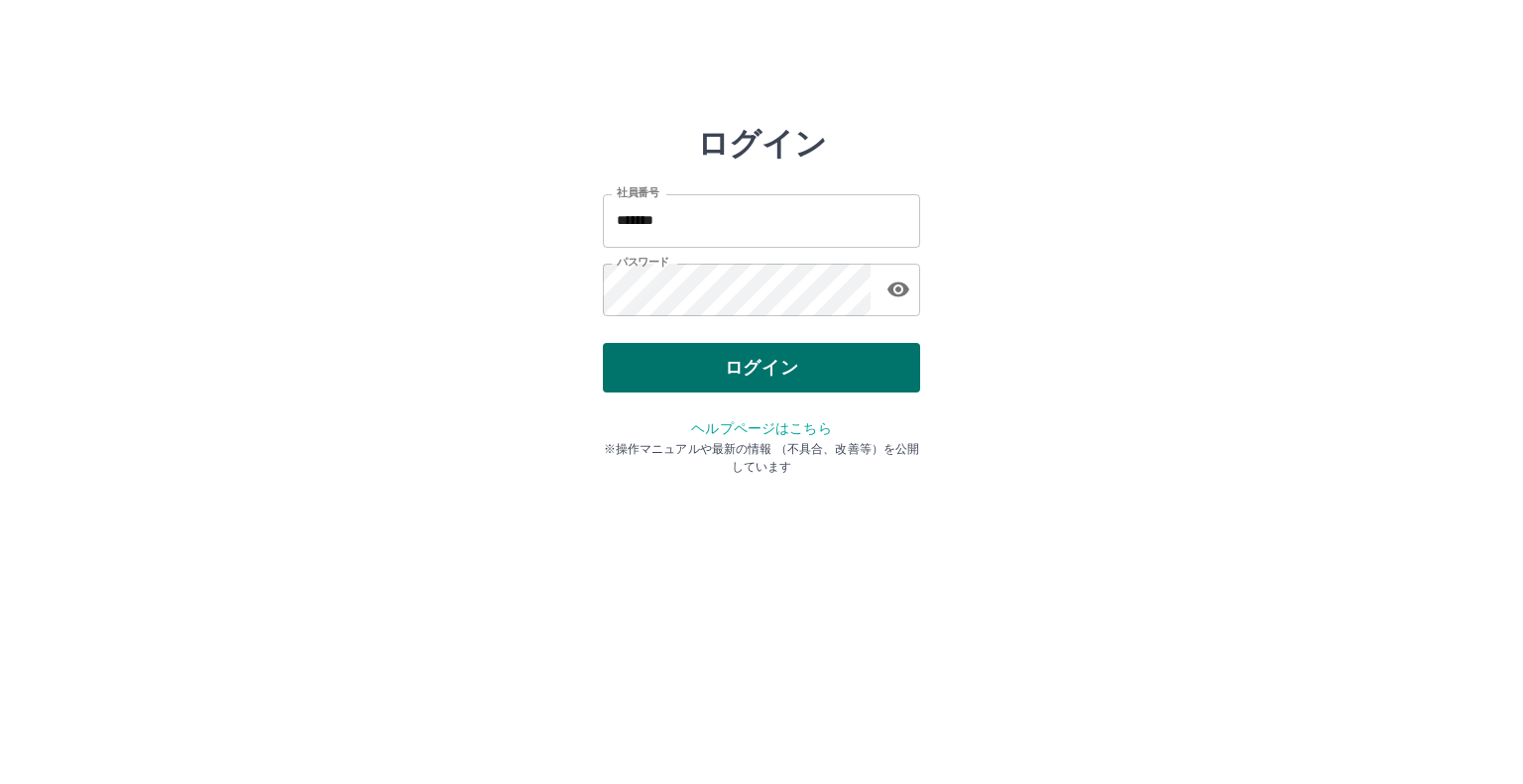 click on "ログイン" at bounding box center (762, 368) 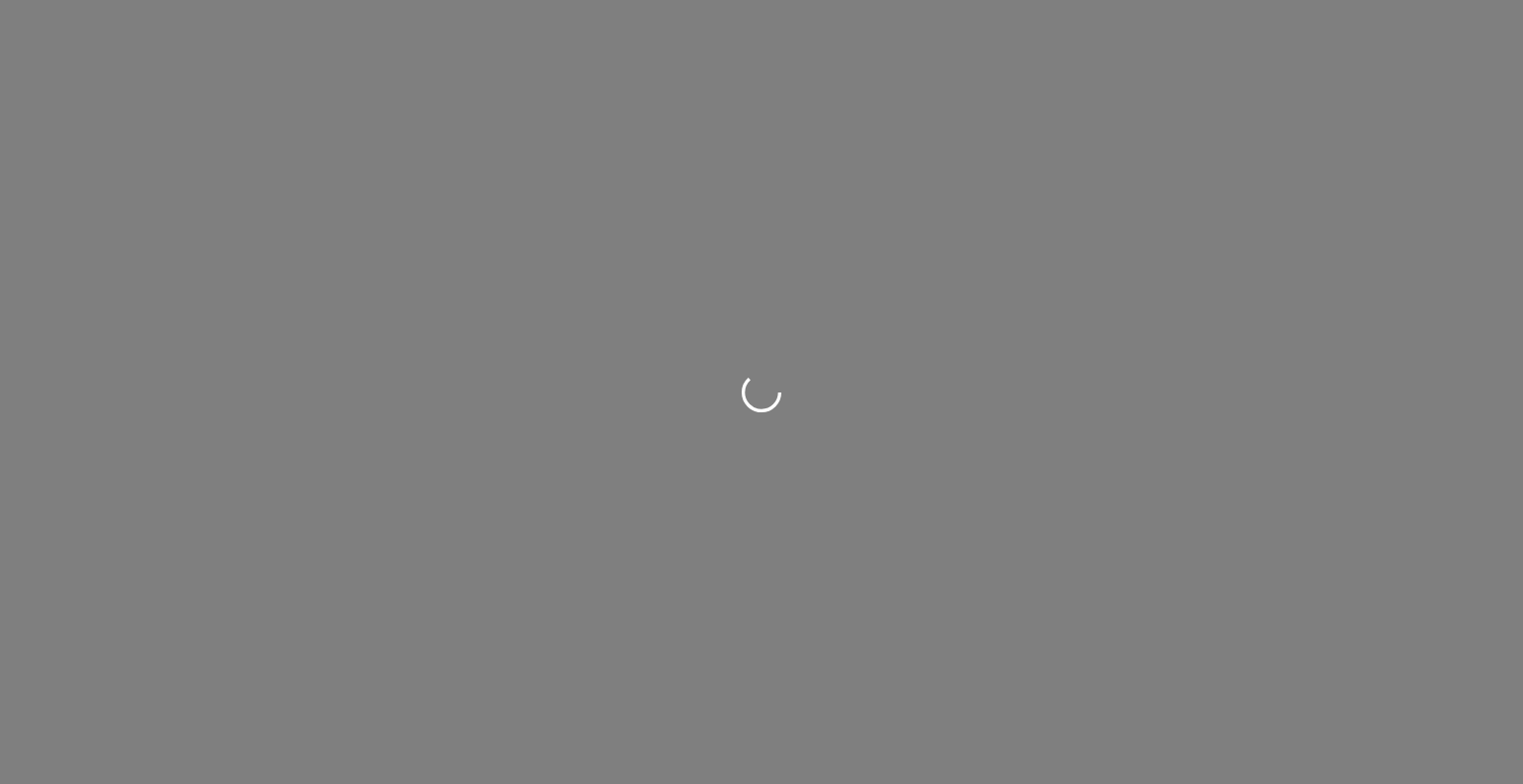 scroll, scrollTop: 0, scrollLeft: 0, axis: both 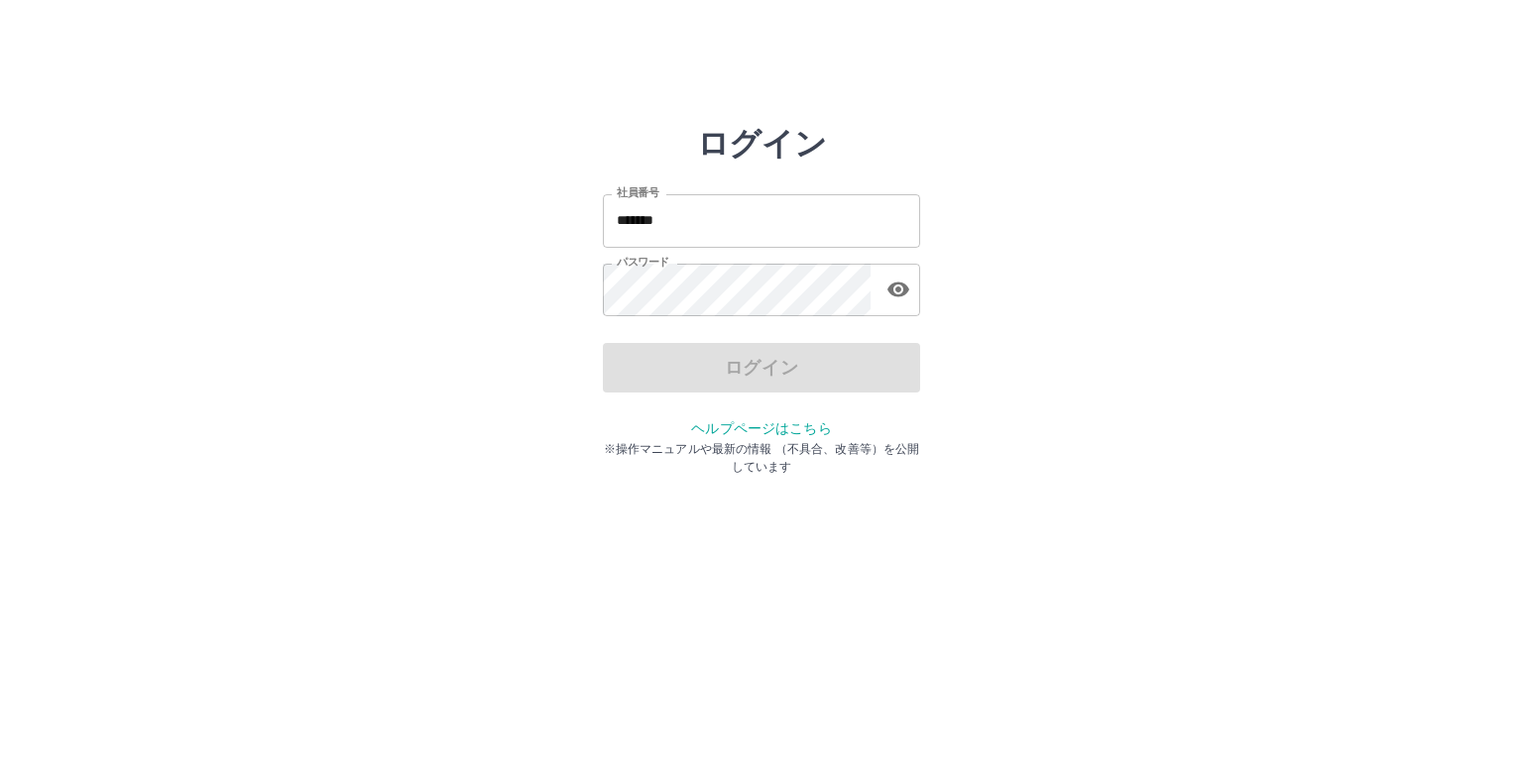 click on "*******" at bounding box center (762, 220) 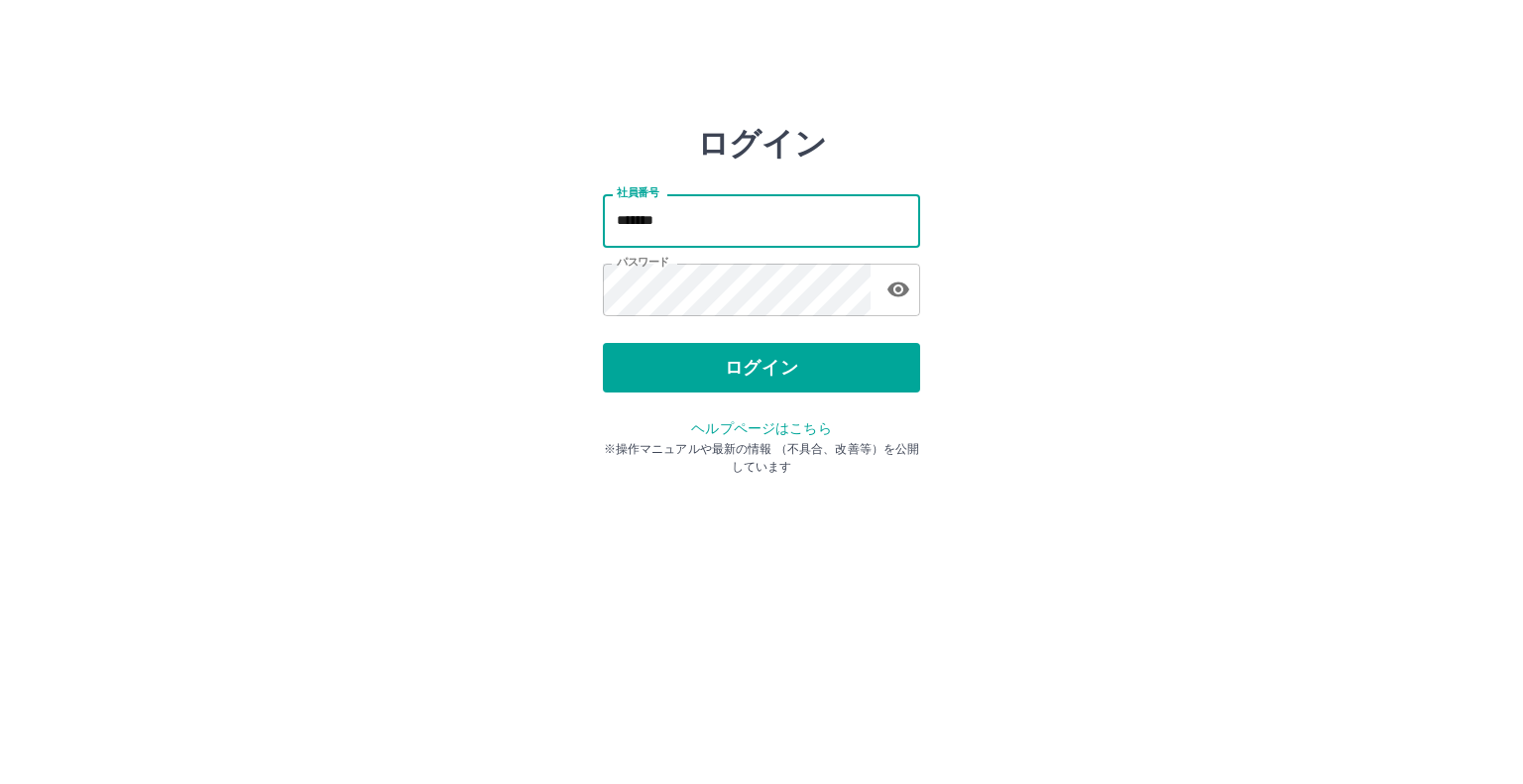 type on "*******" 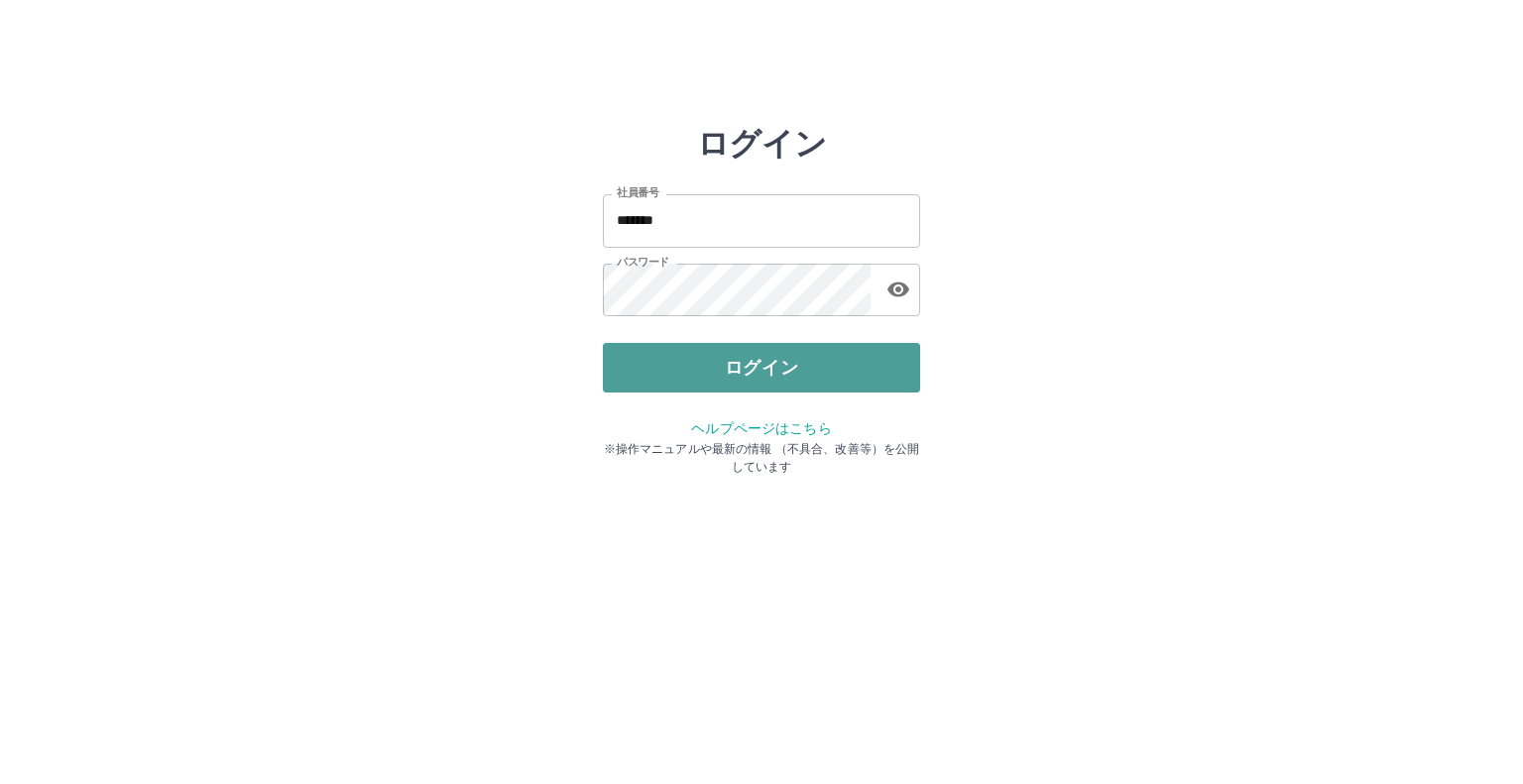 click on "ログイン" at bounding box center (762, 368) 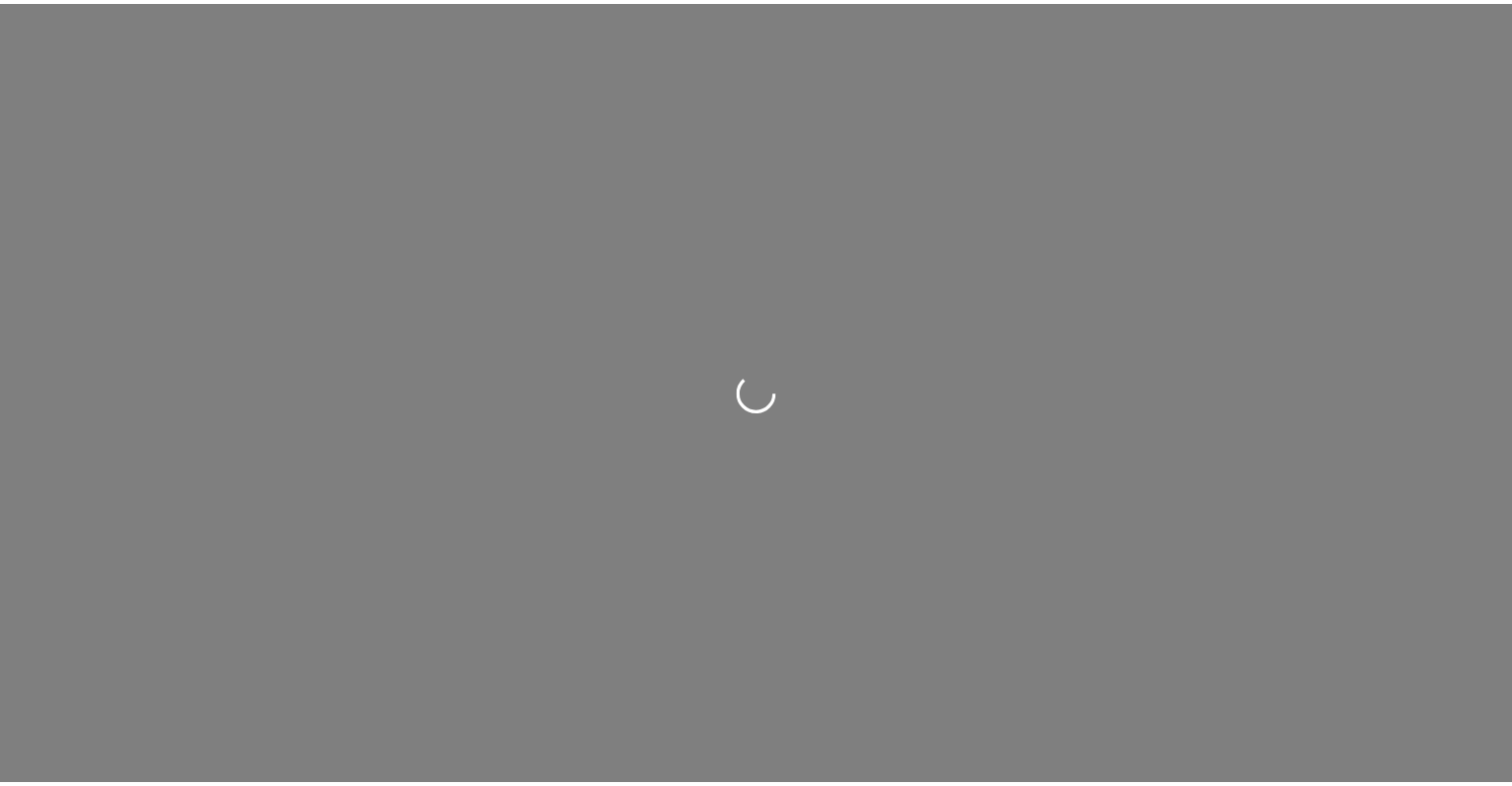 scroll, scrollTop: 0, scrollLeft: 0, axis: both 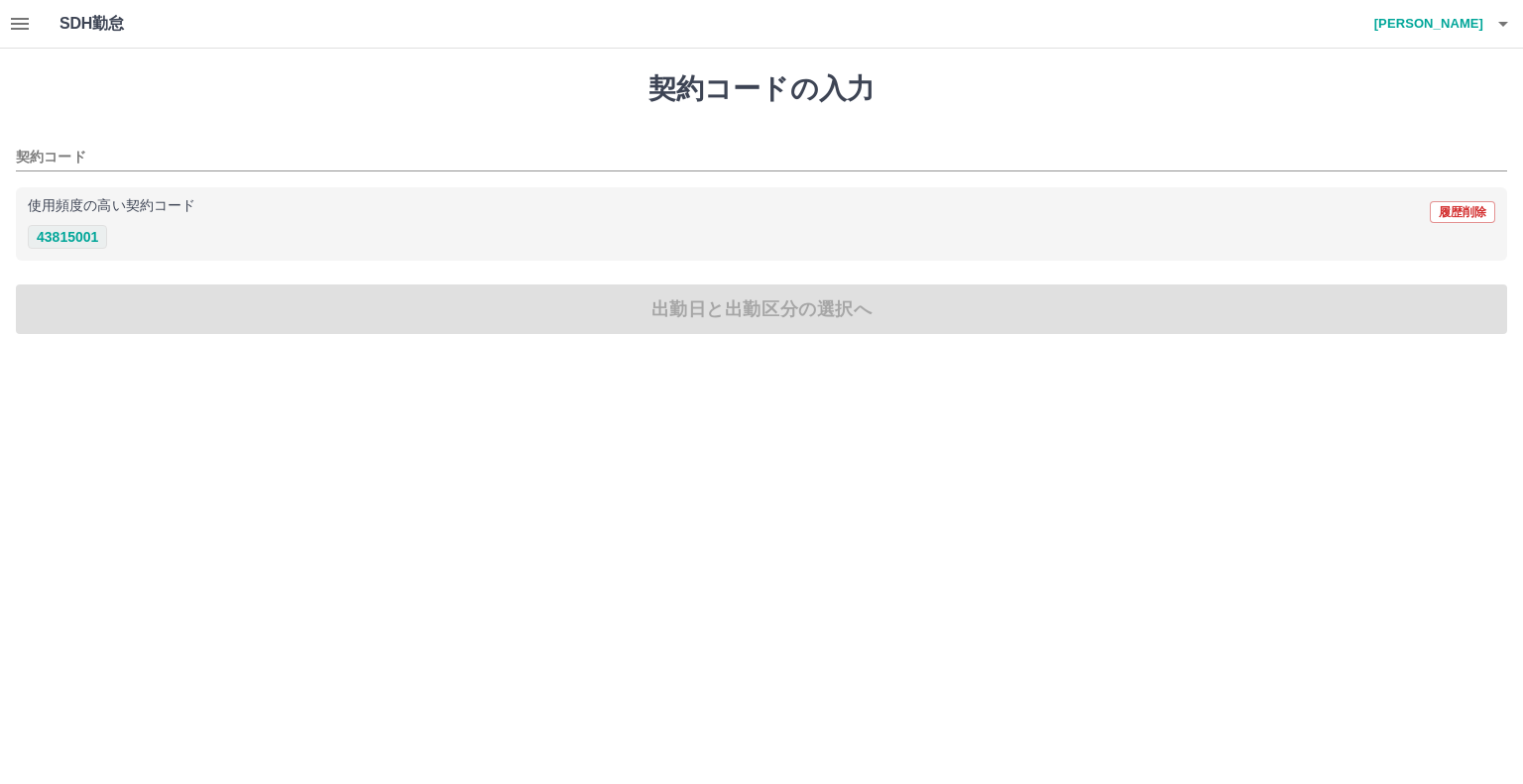 click on "43815001" at bounding box center (67, 237) 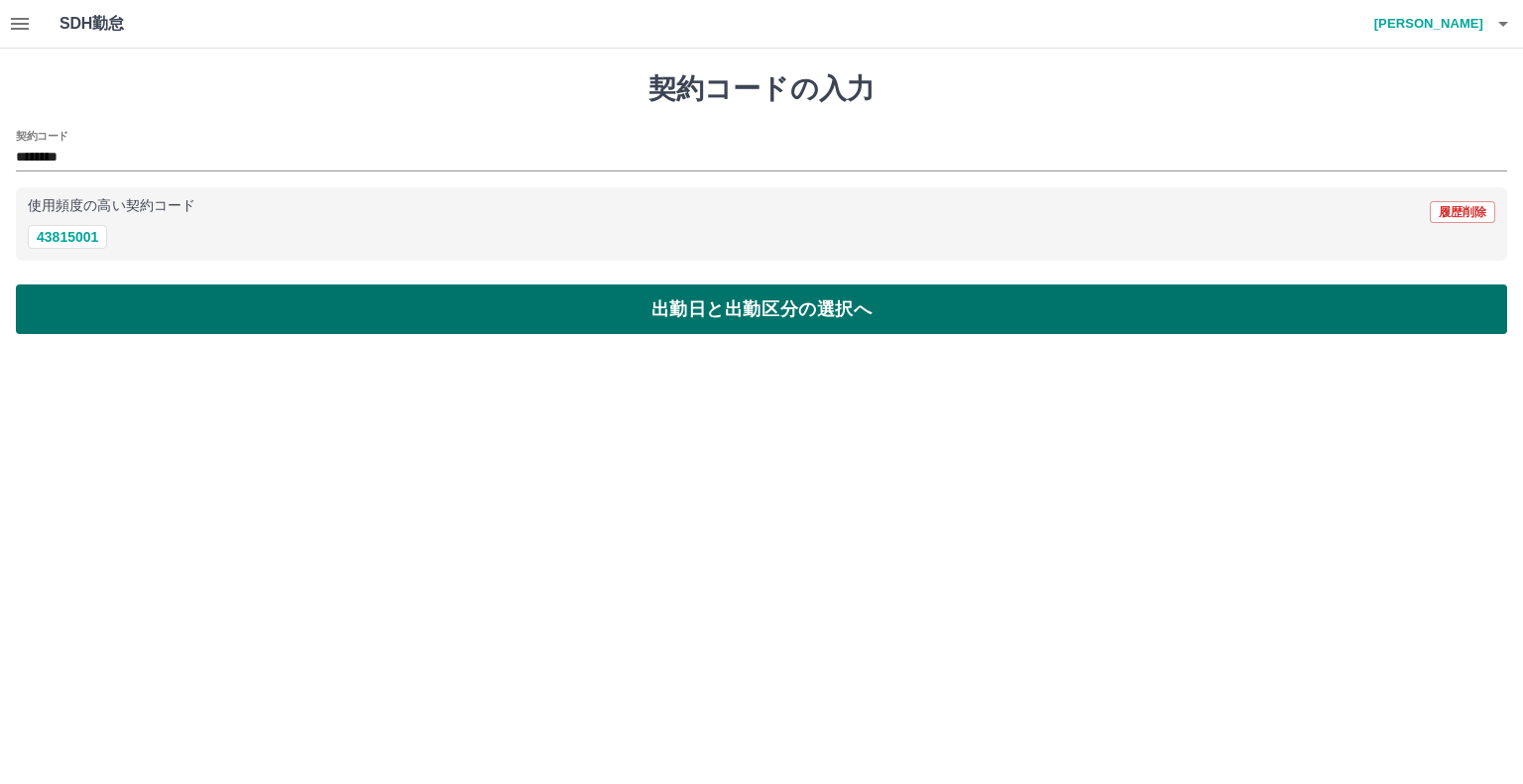 click on "出勤日と出勤区分の選択へ" at bounding box center (762, 309) 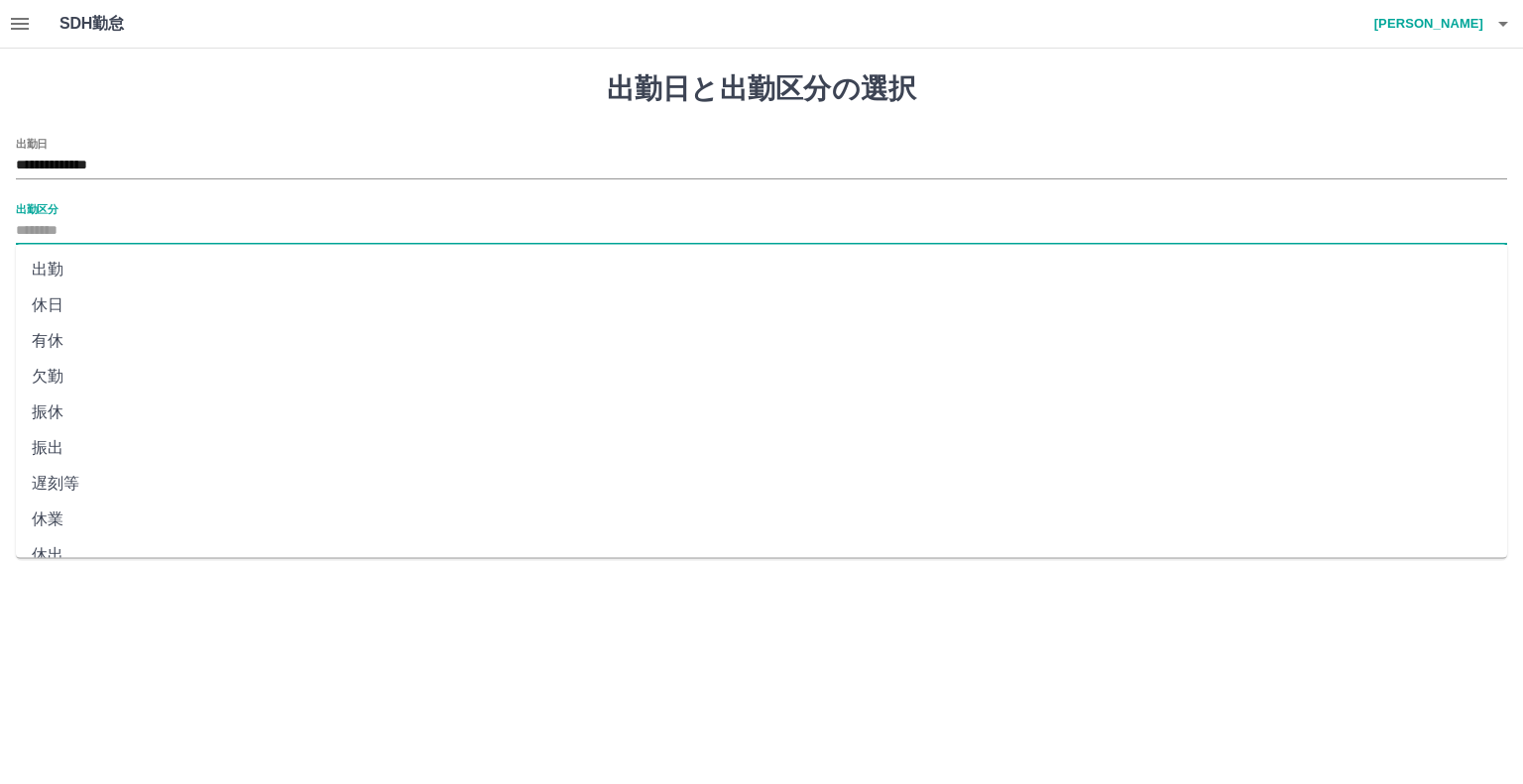click on "出勤区分" at bounding box center (762, 231) 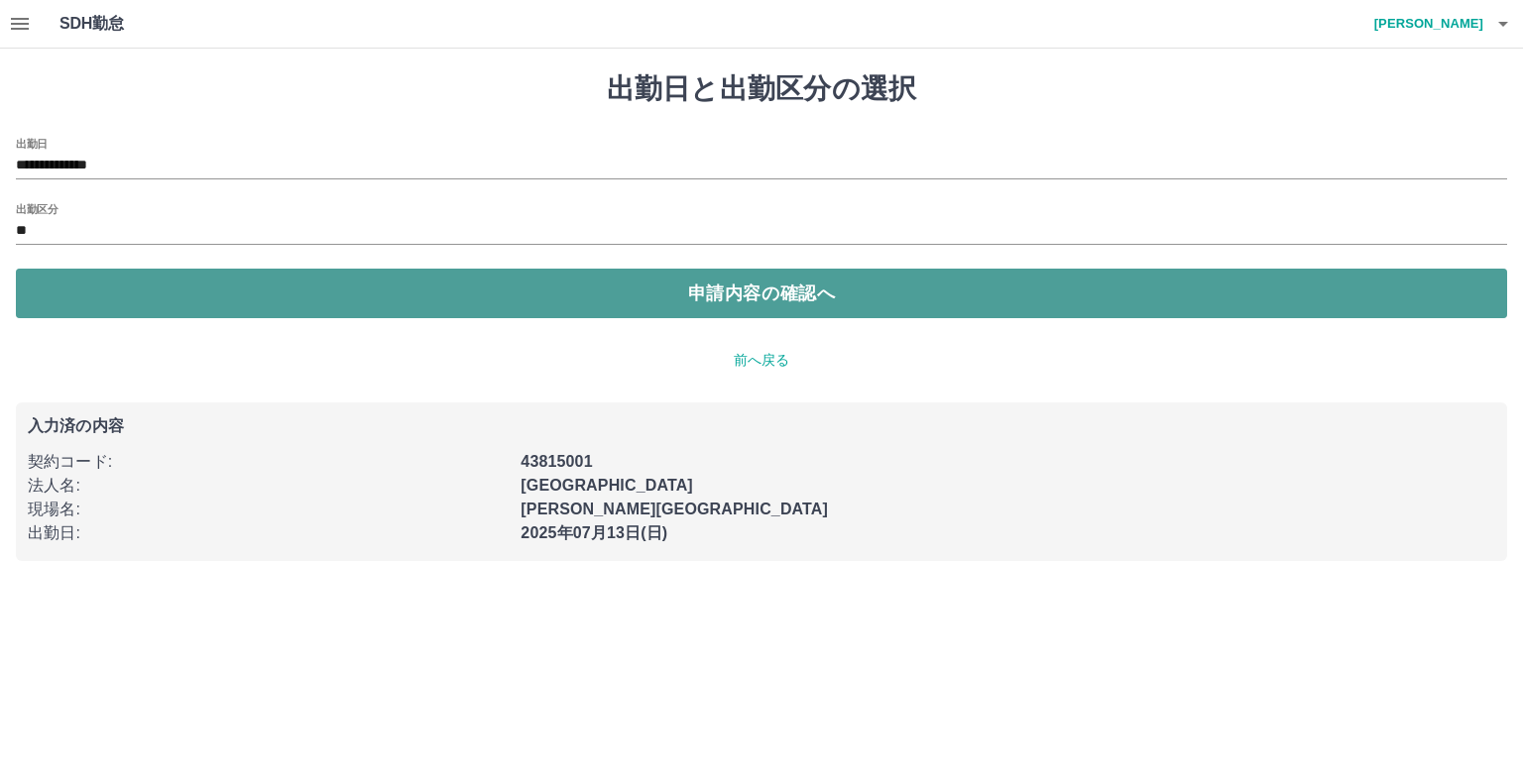 click on "申請内容の確認へ" at bounding box center [762, 293] 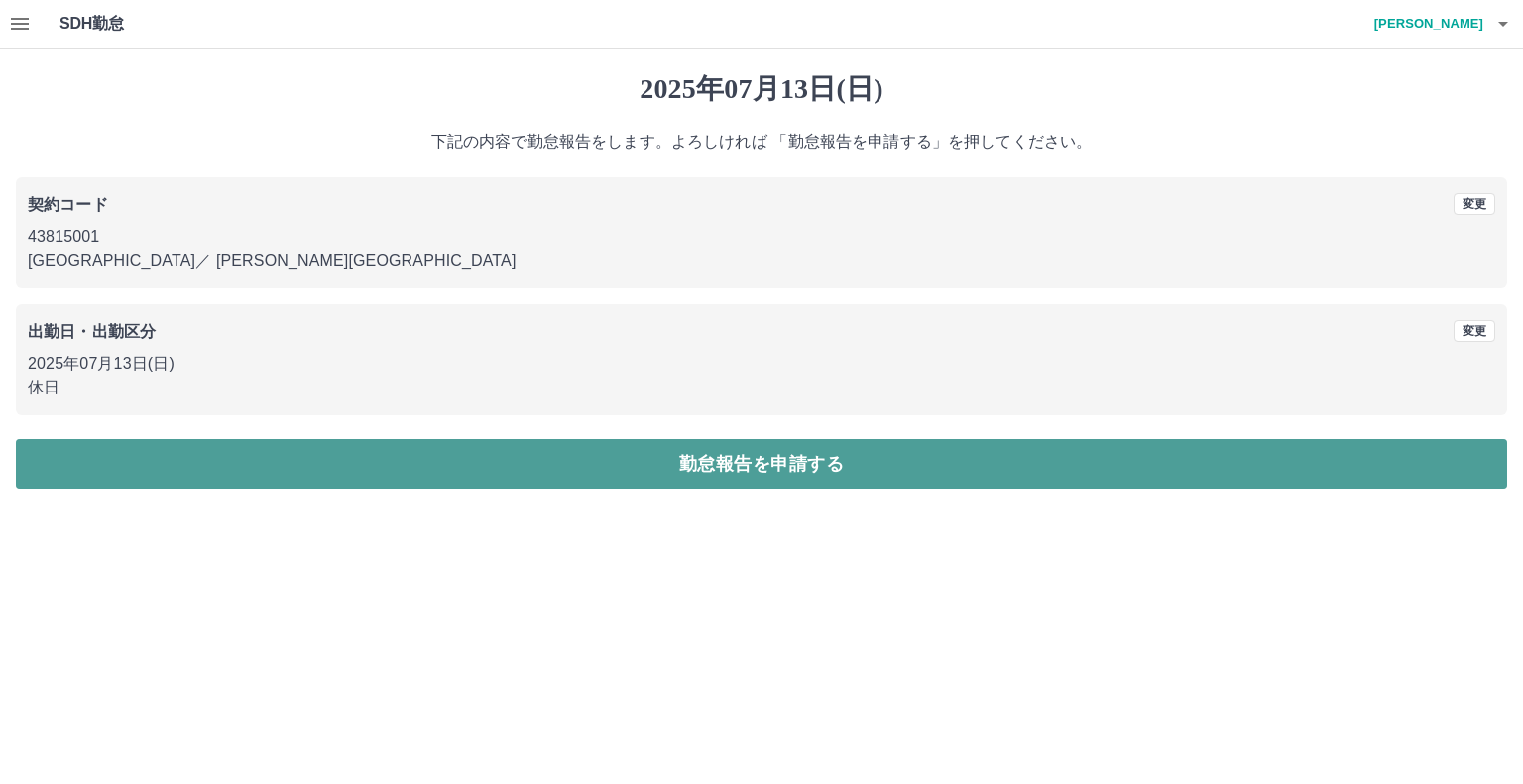 click on "勤怠報告を申請する" at bounding box center (762, 464) 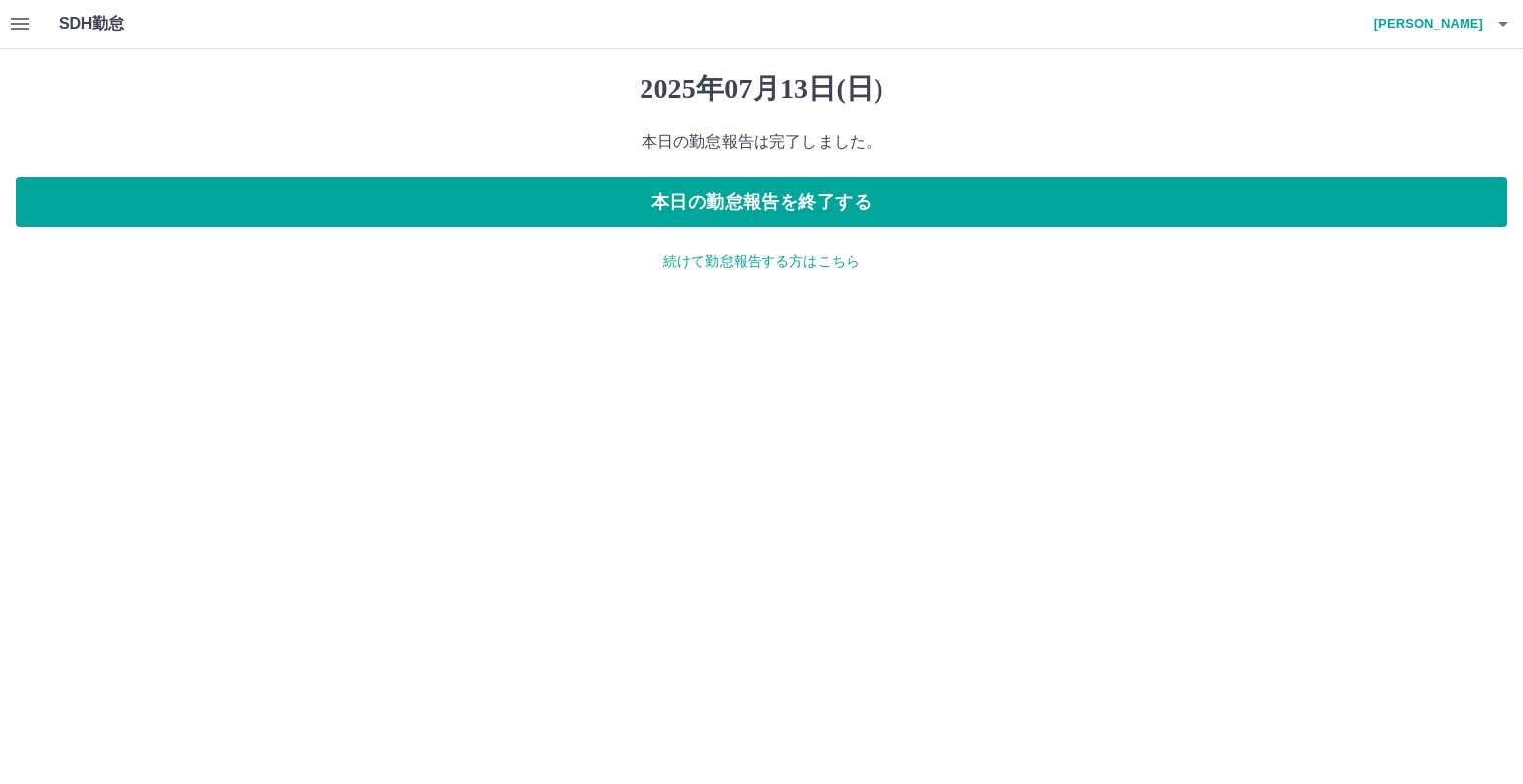 click on "続けて勤怠報告する方はこちら" at bounding box center [762, 261] 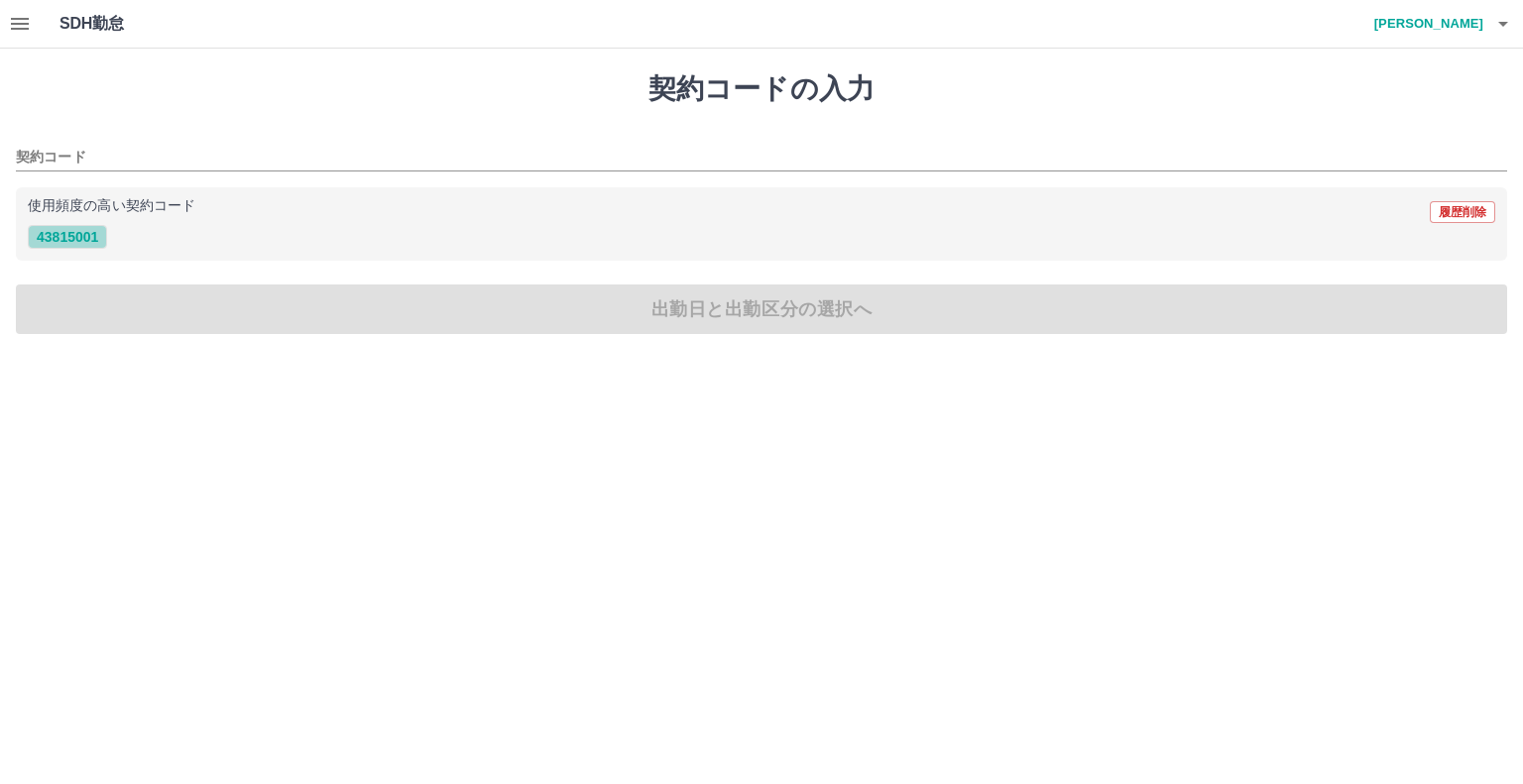 click on "43815001" at bounding box center (67, 237) 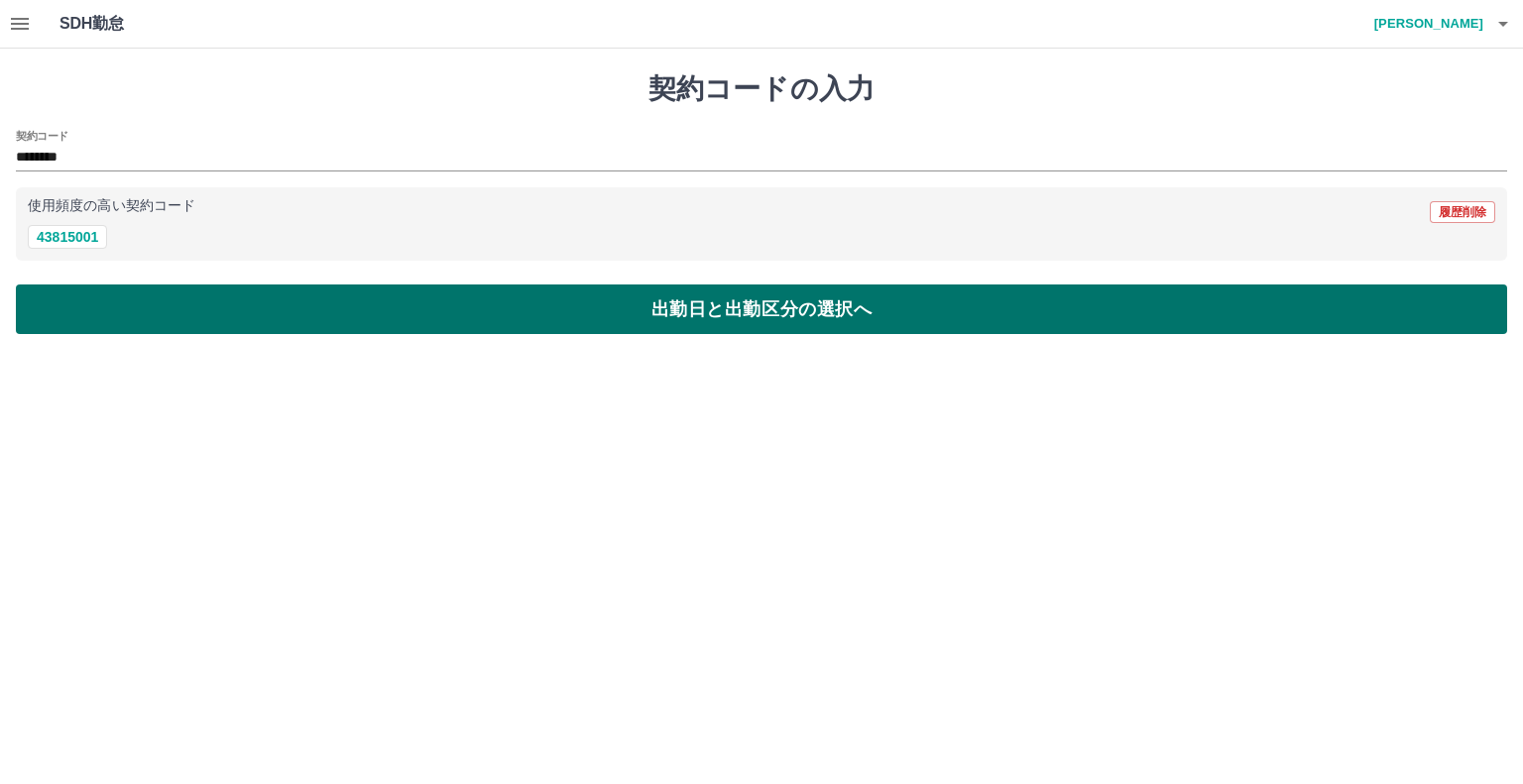 click on "出勤日と出勤区分の選択へ" at bounding box center [762, 309] 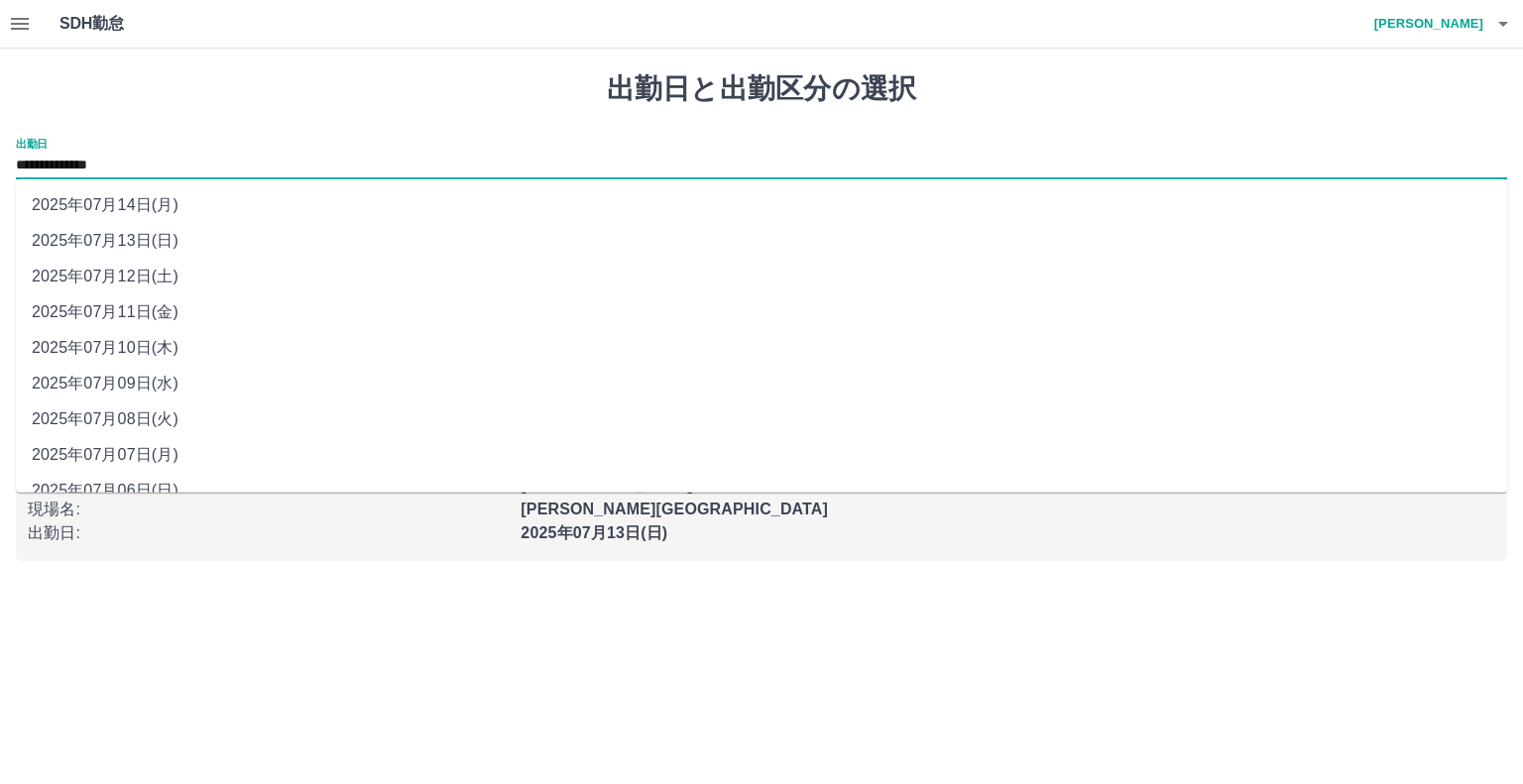 click on "**********" at bounding box center [762, 166] 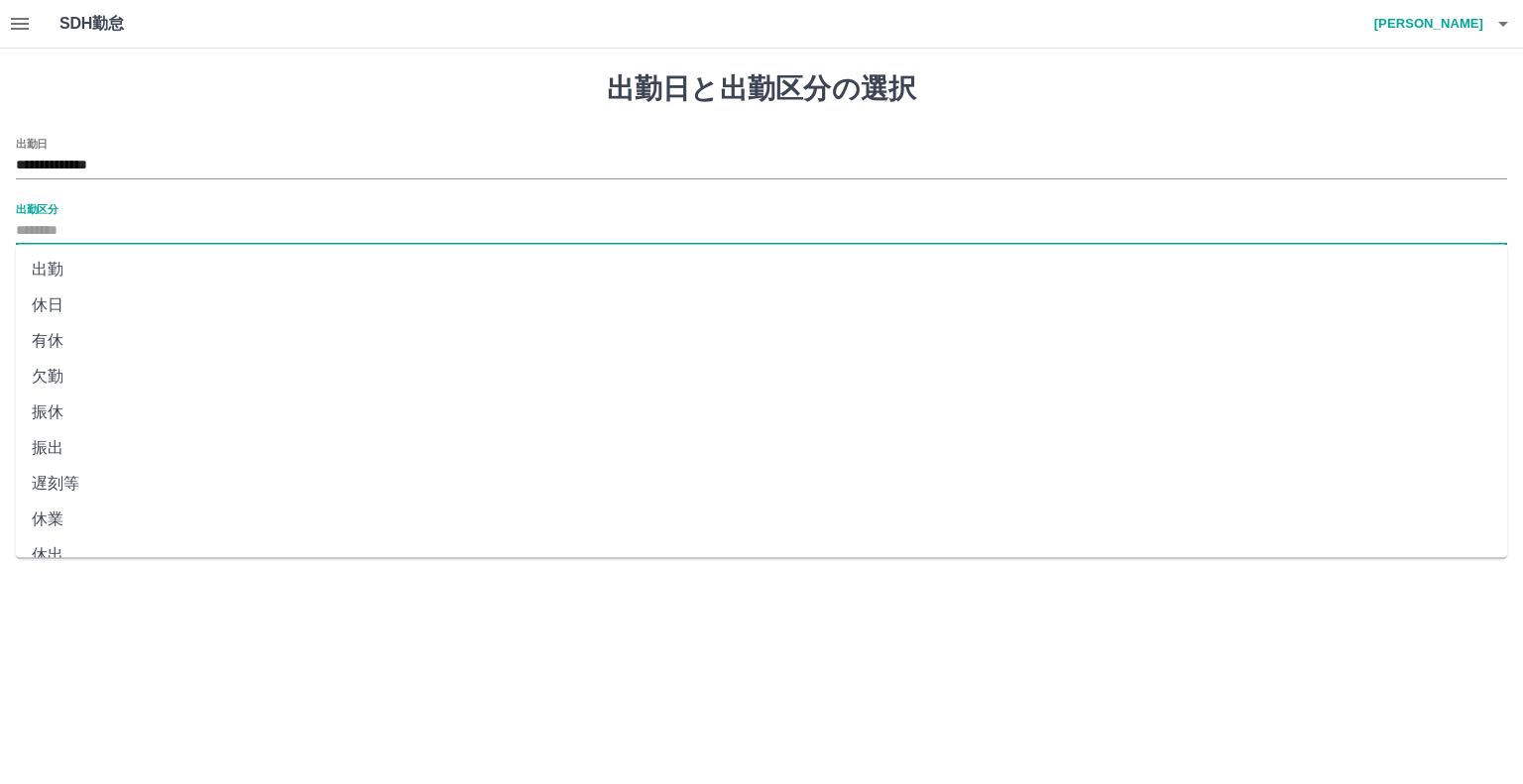 click on "出勤区分" at bounding box center [762, 231] 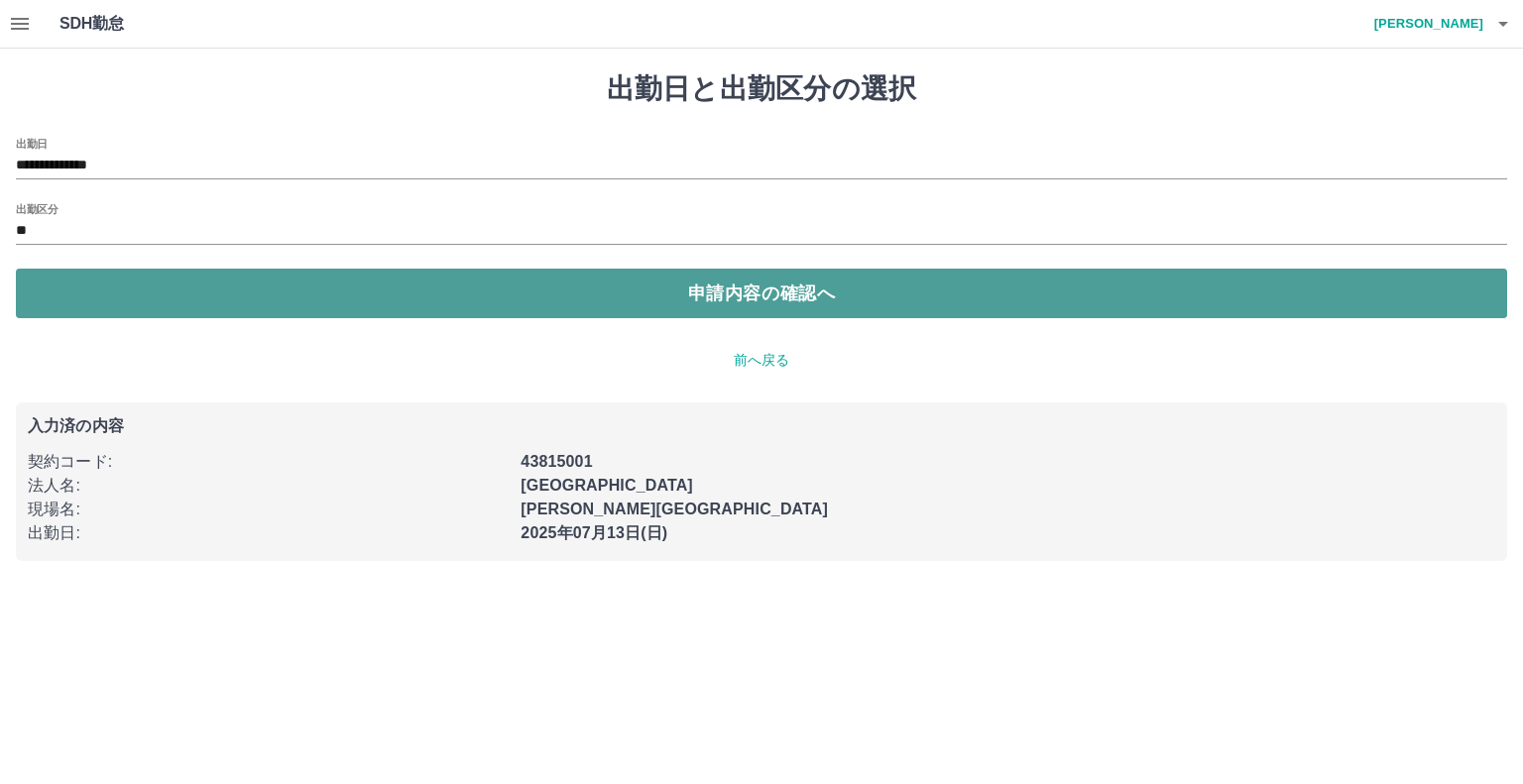 click on "申請内容の確認へ" at bounding box center [762, 293] 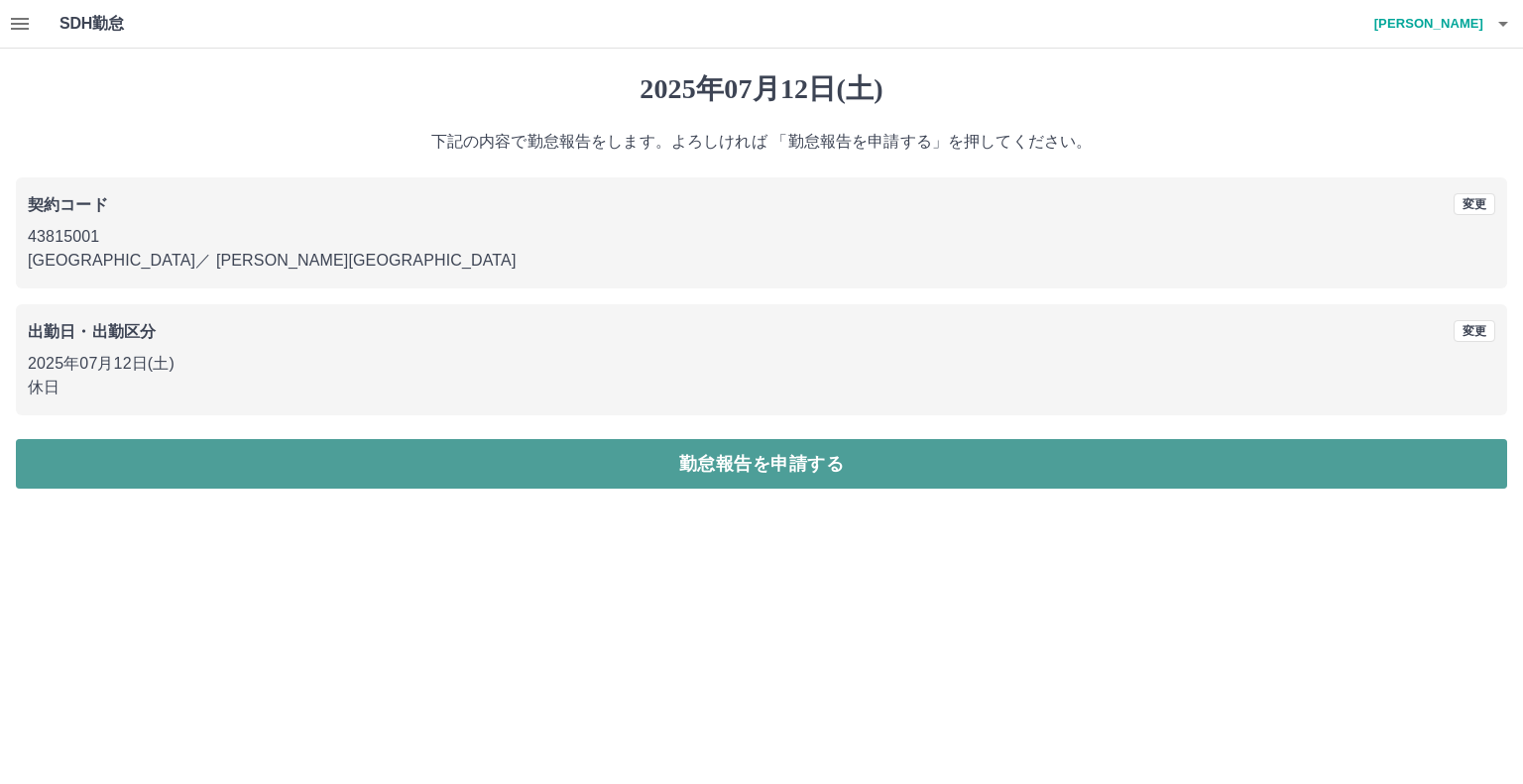 click on "勤怠報告を申請する" at bounding box center (762, 464) 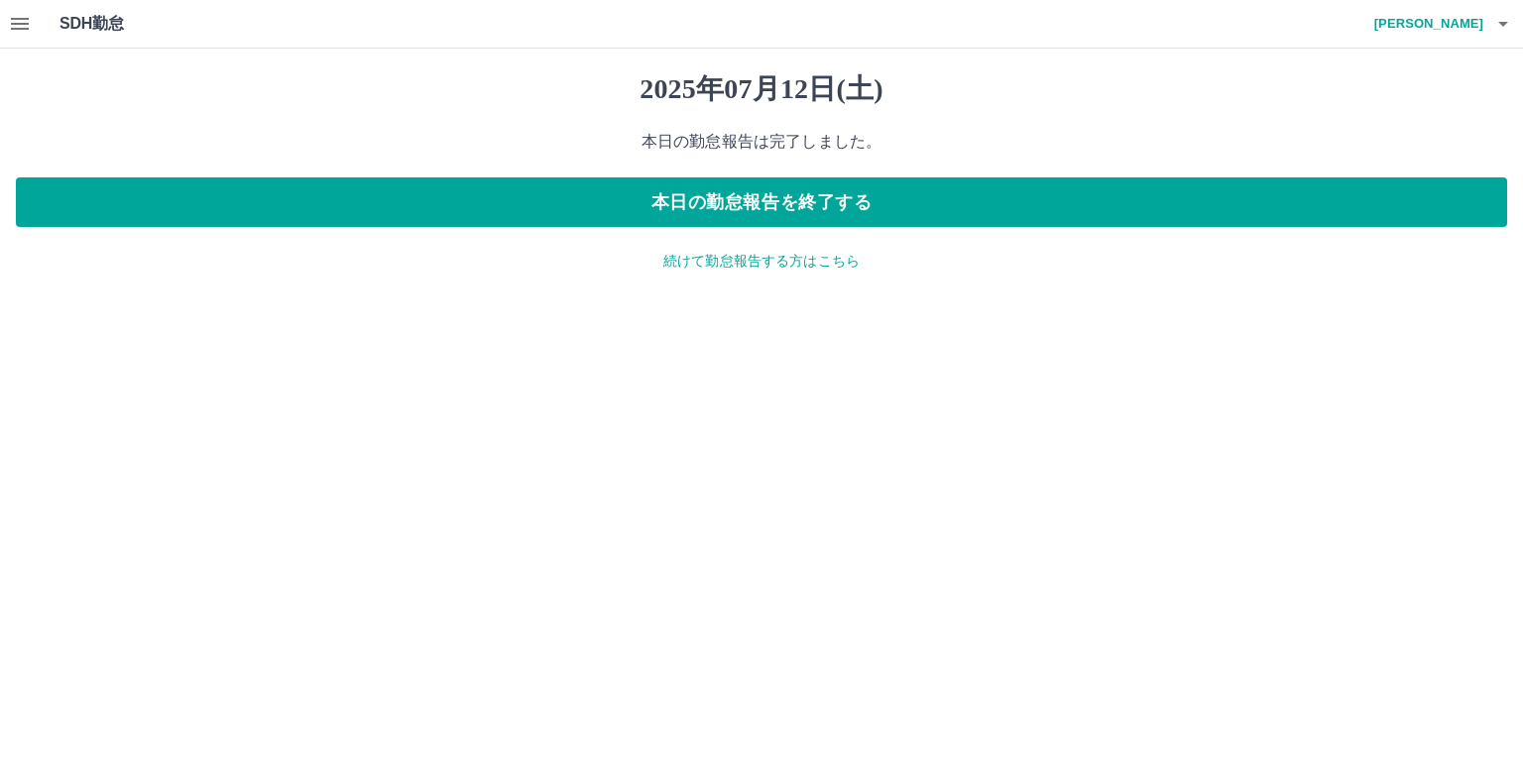 click on "続けて勤怠報告する方はこちら" at bounding box center (762, 261) 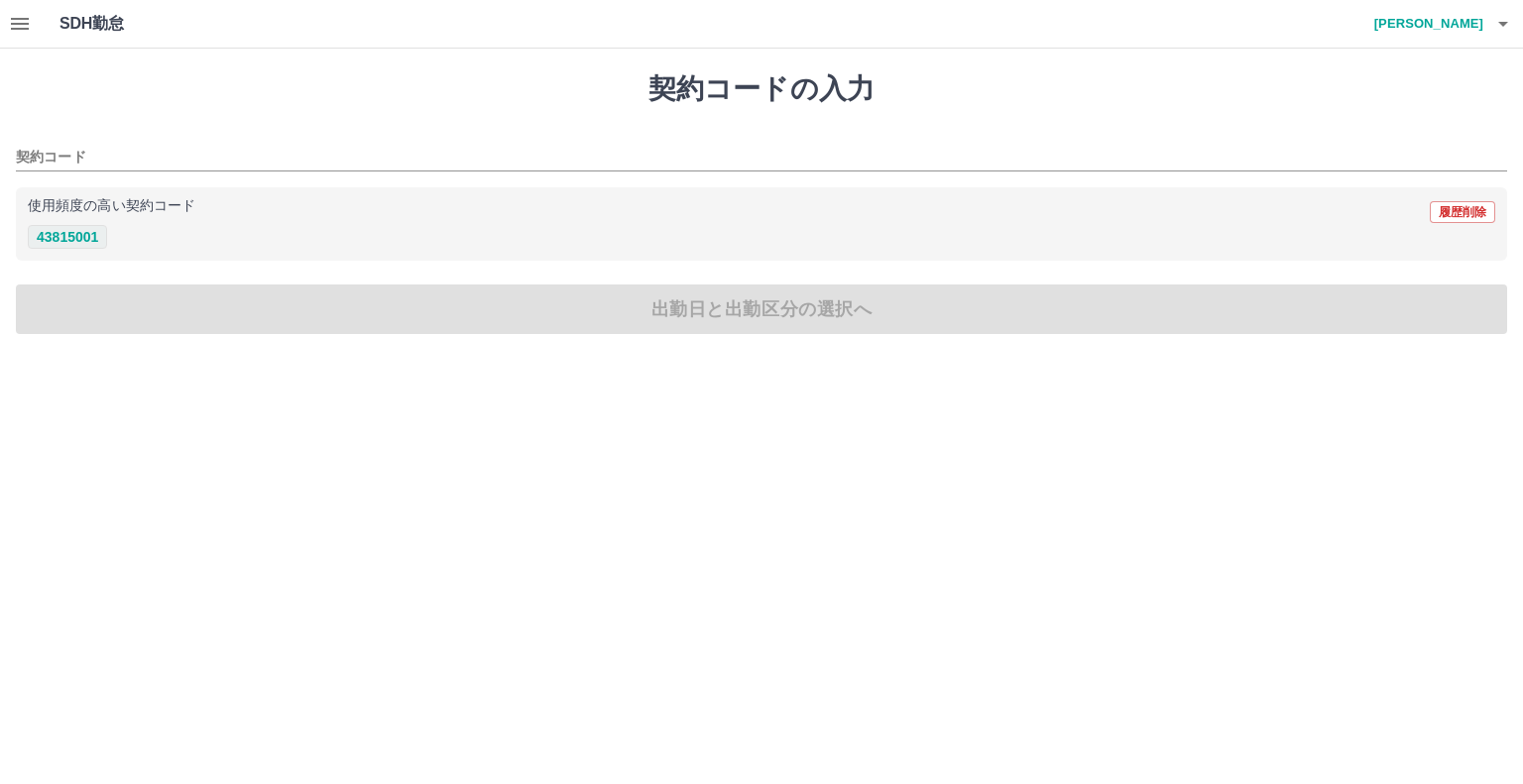 click on "43815001" at bounding box center (67, 237) 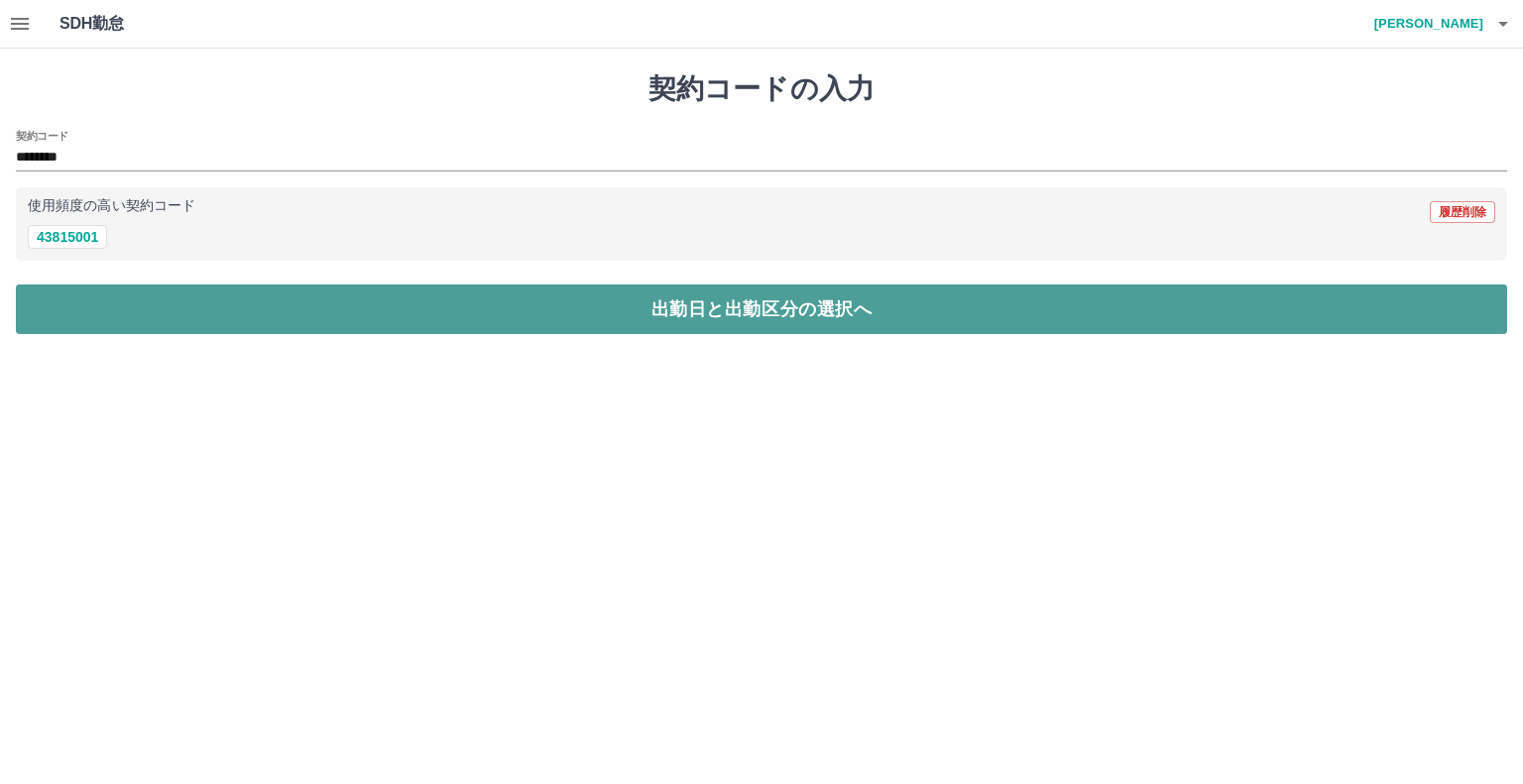 click on "出勤日と出勤区分の選択へ" at bounding box center [762, 309] 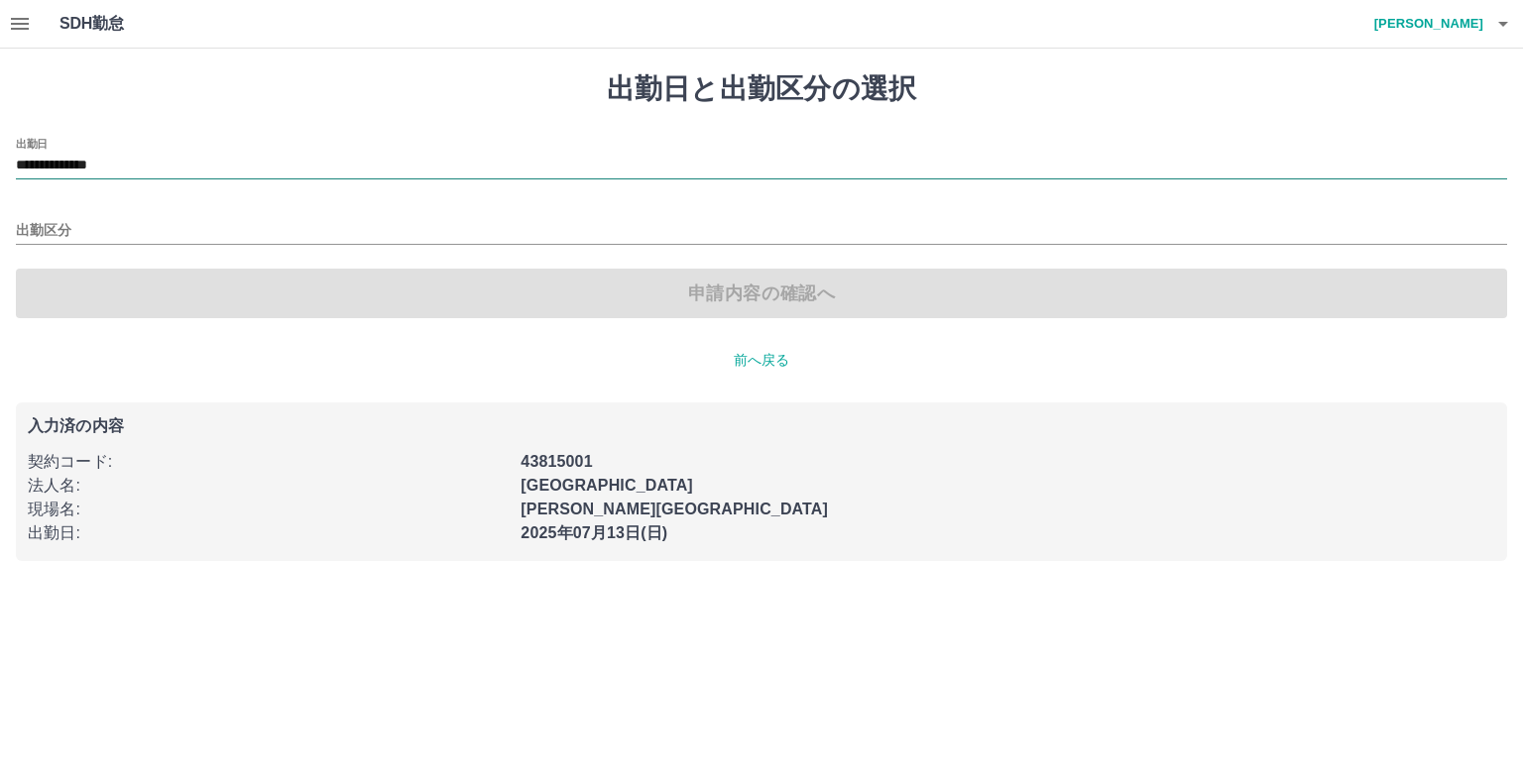 click on "**********" at bounding box center (762, 166) 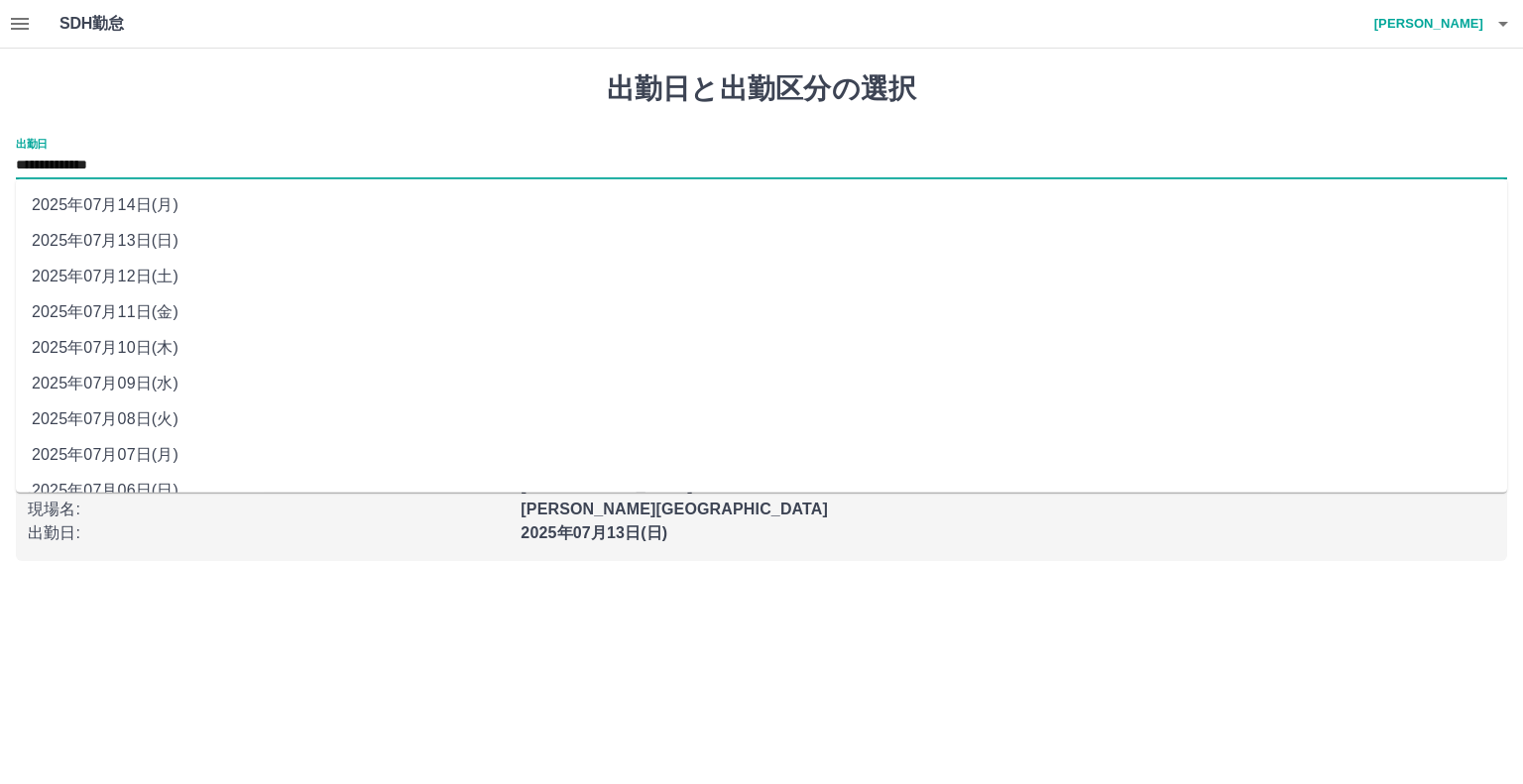 click on "2025年07月11日(金)" at bounding box center [762, 312] 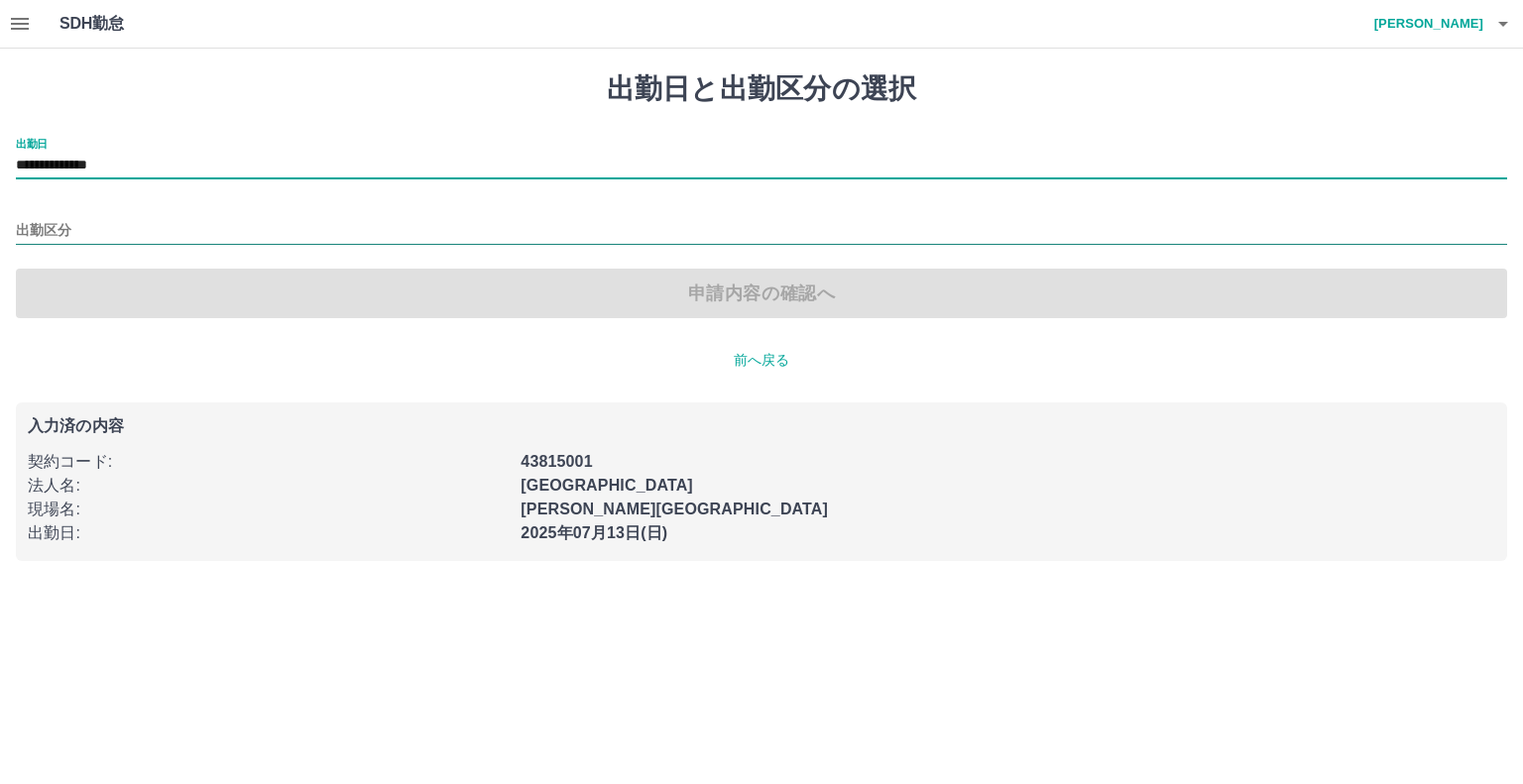 click on "出勤区分" at bounding box center [762, 231] 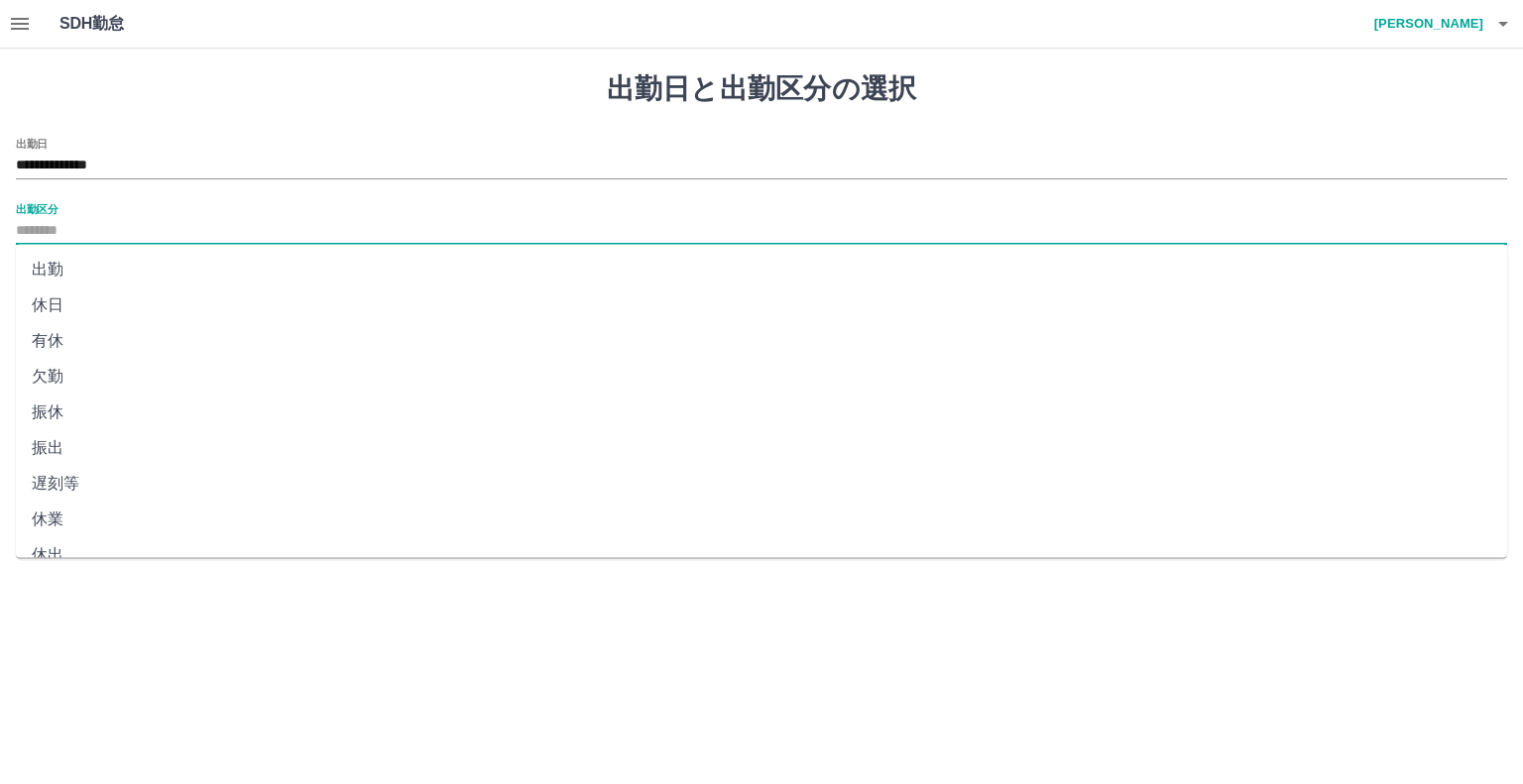 click on "休日" at bounding box center [762, 305] 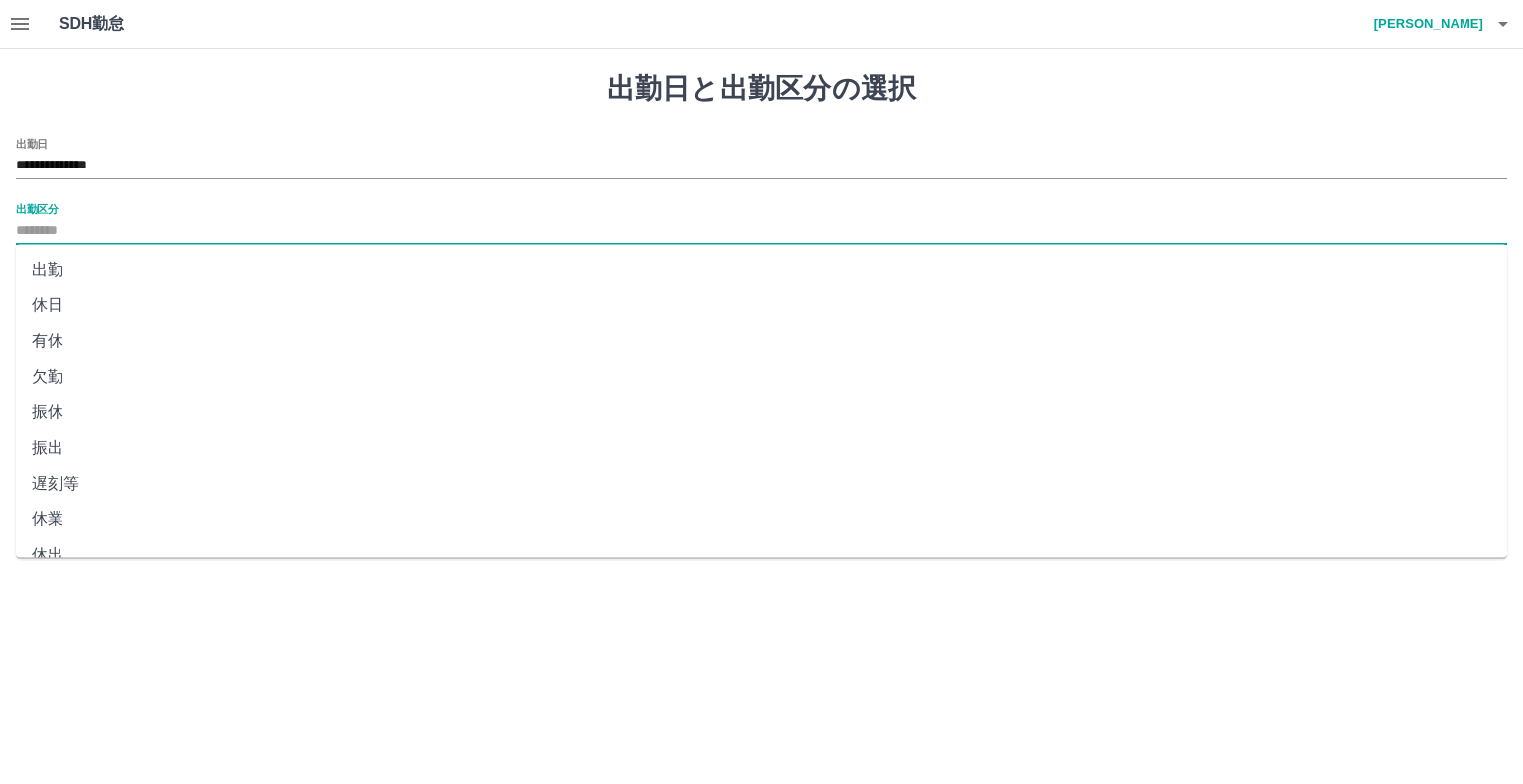 type on "**" 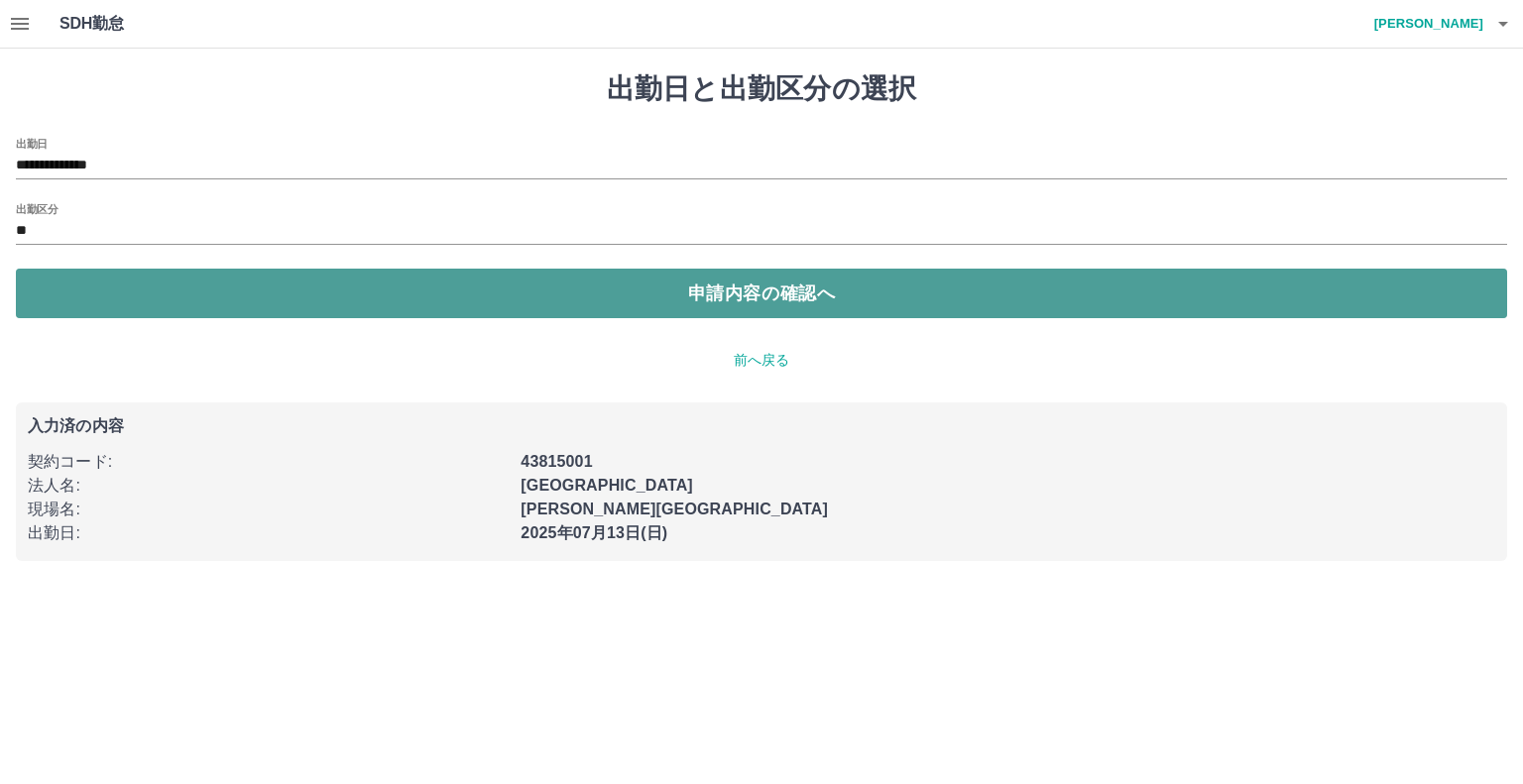click on "申請内容の確認へ" at bounding box center [762, 293] 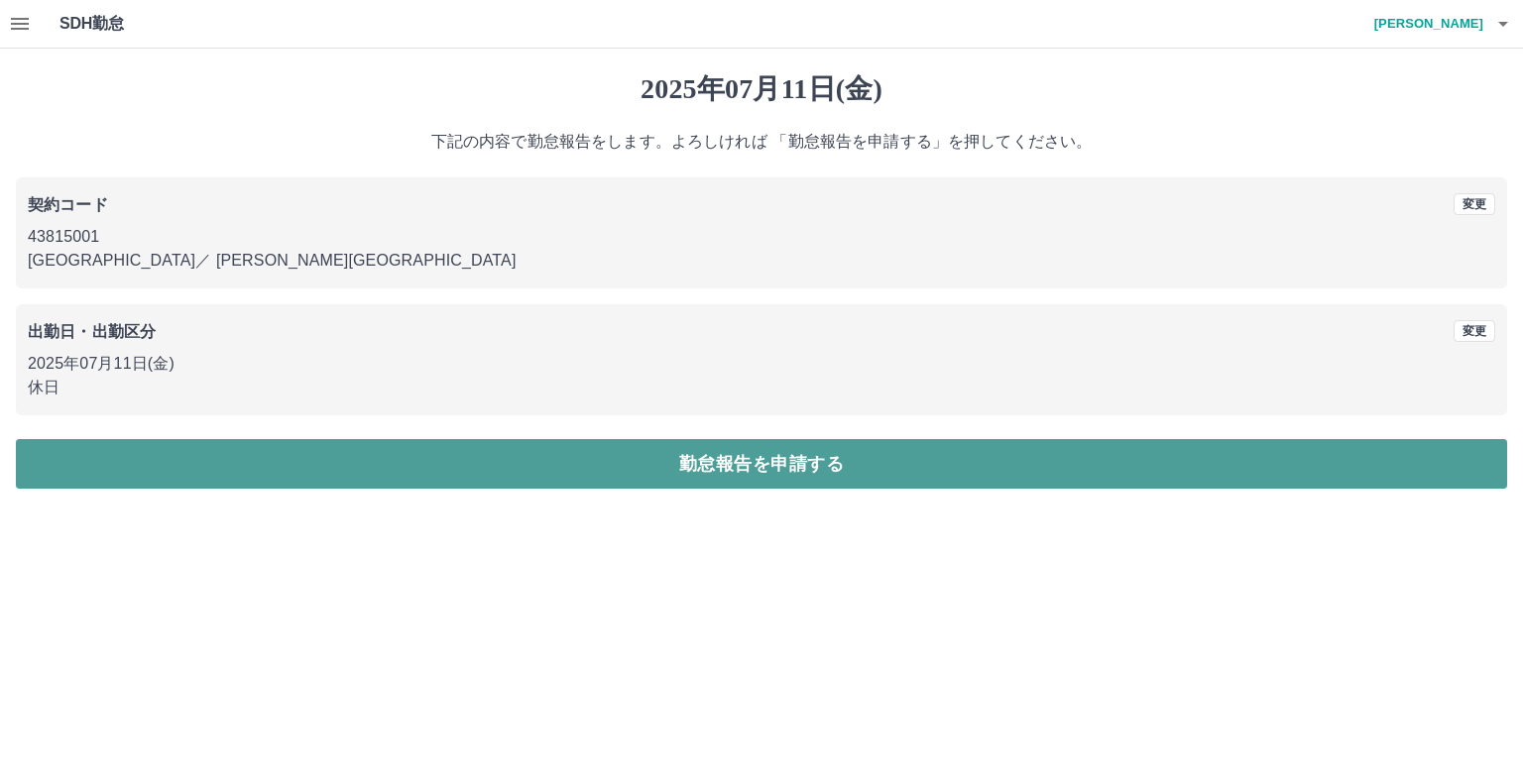click on "勤怠報告を申請する" at bounding box center (762, 464) 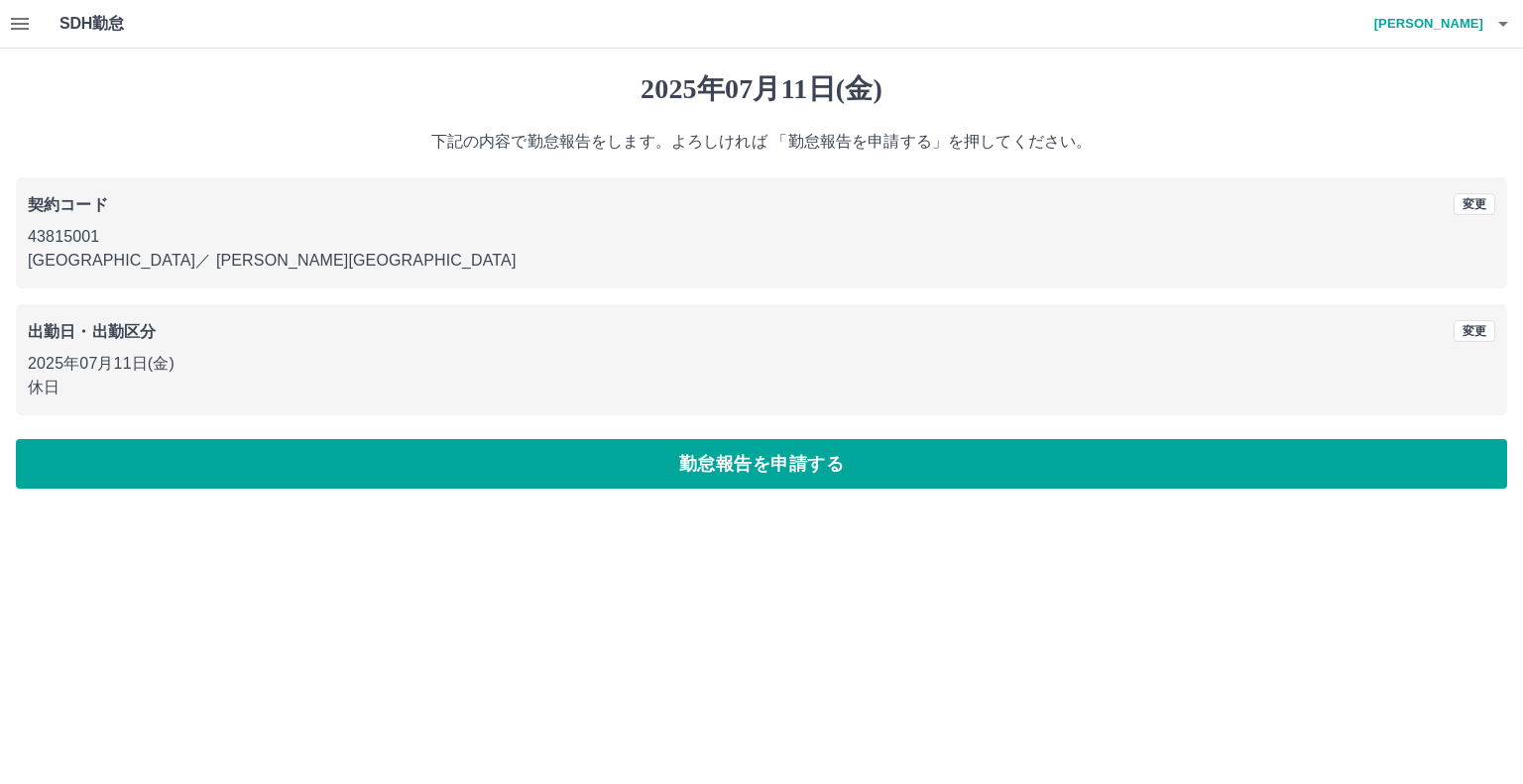 click 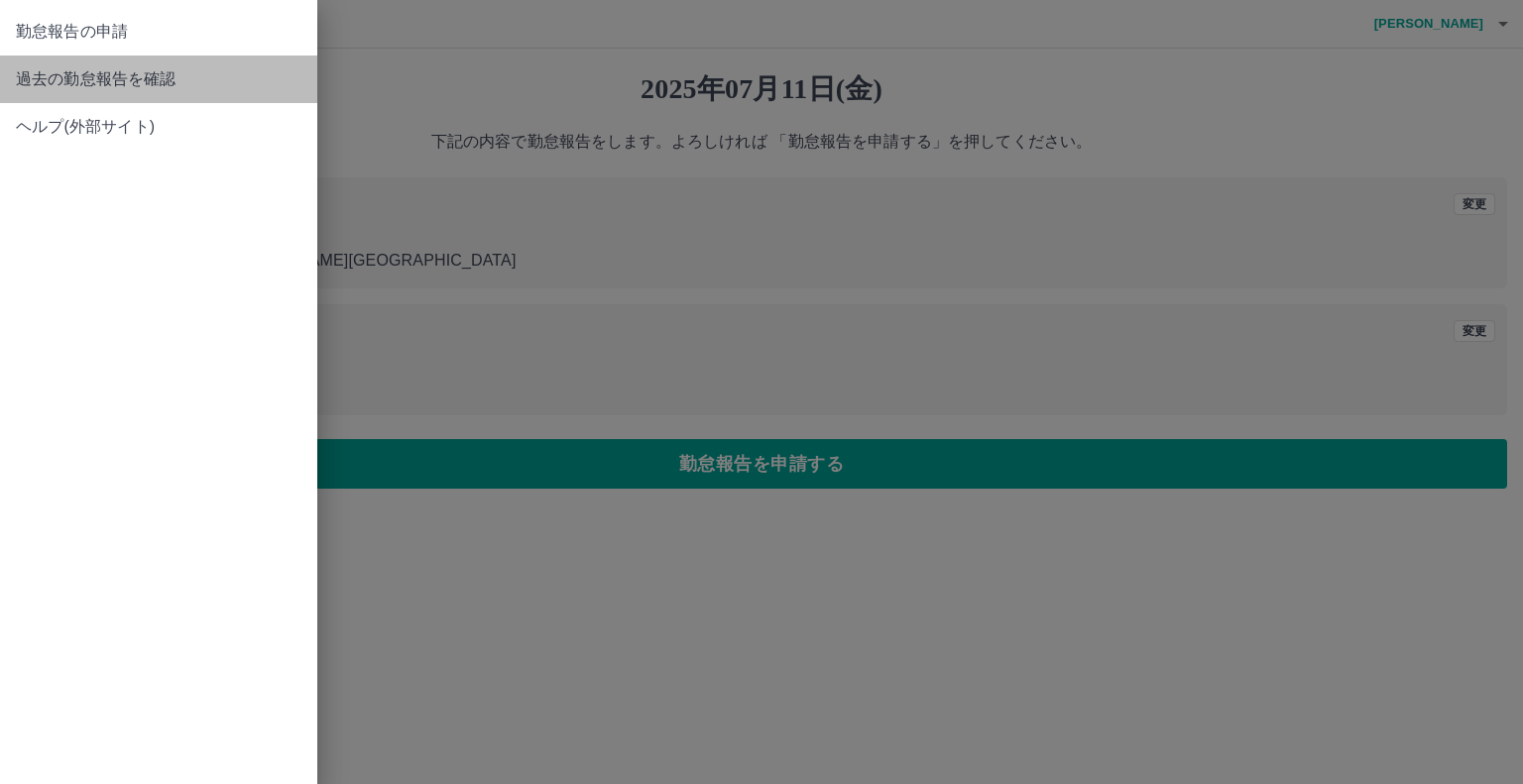 click on "過去の勤怠報告を確認" at bounding box center (159, 79) 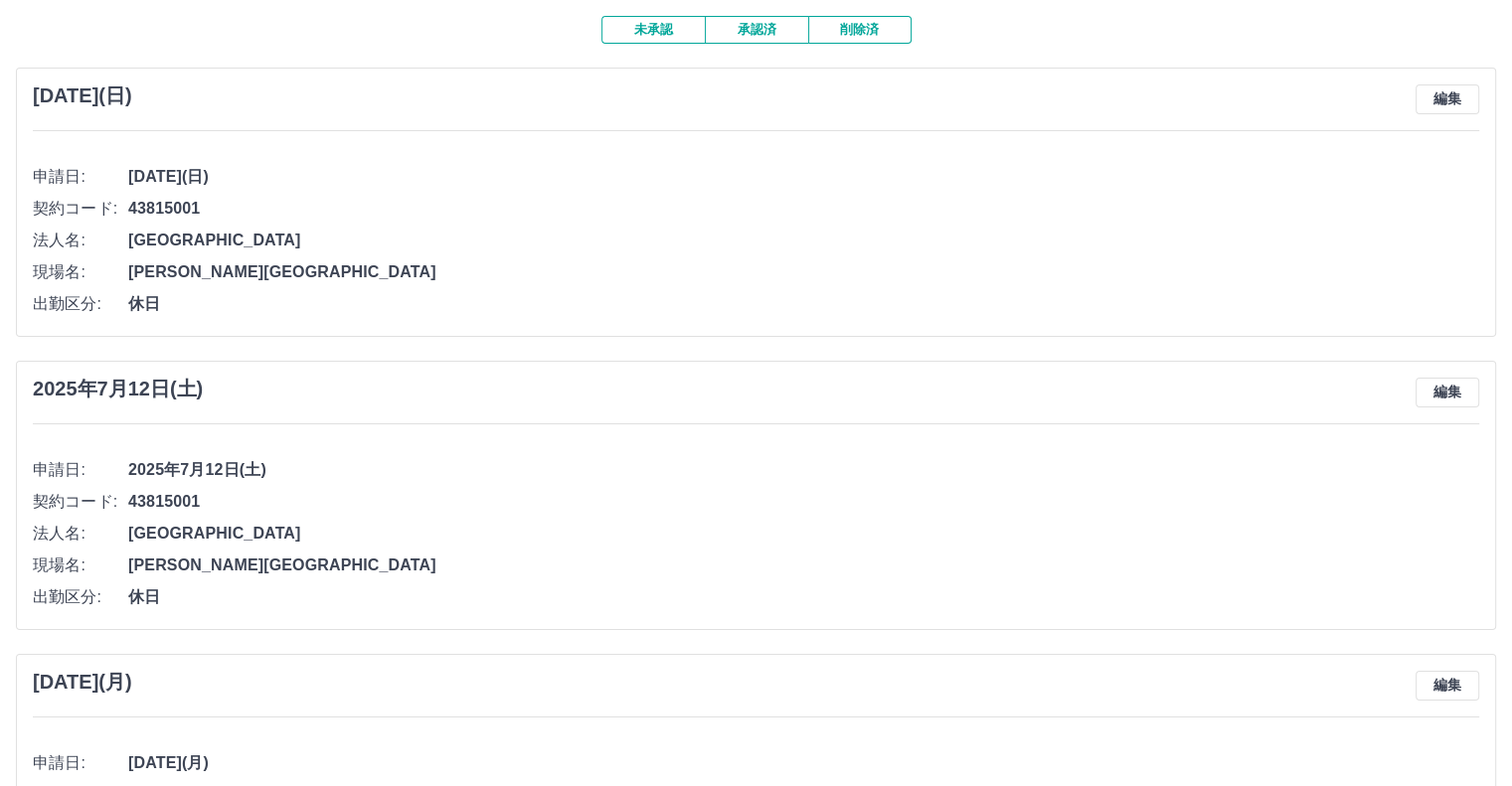 scroll, scrollTop: 0, scrollLeft: 0, axis: both 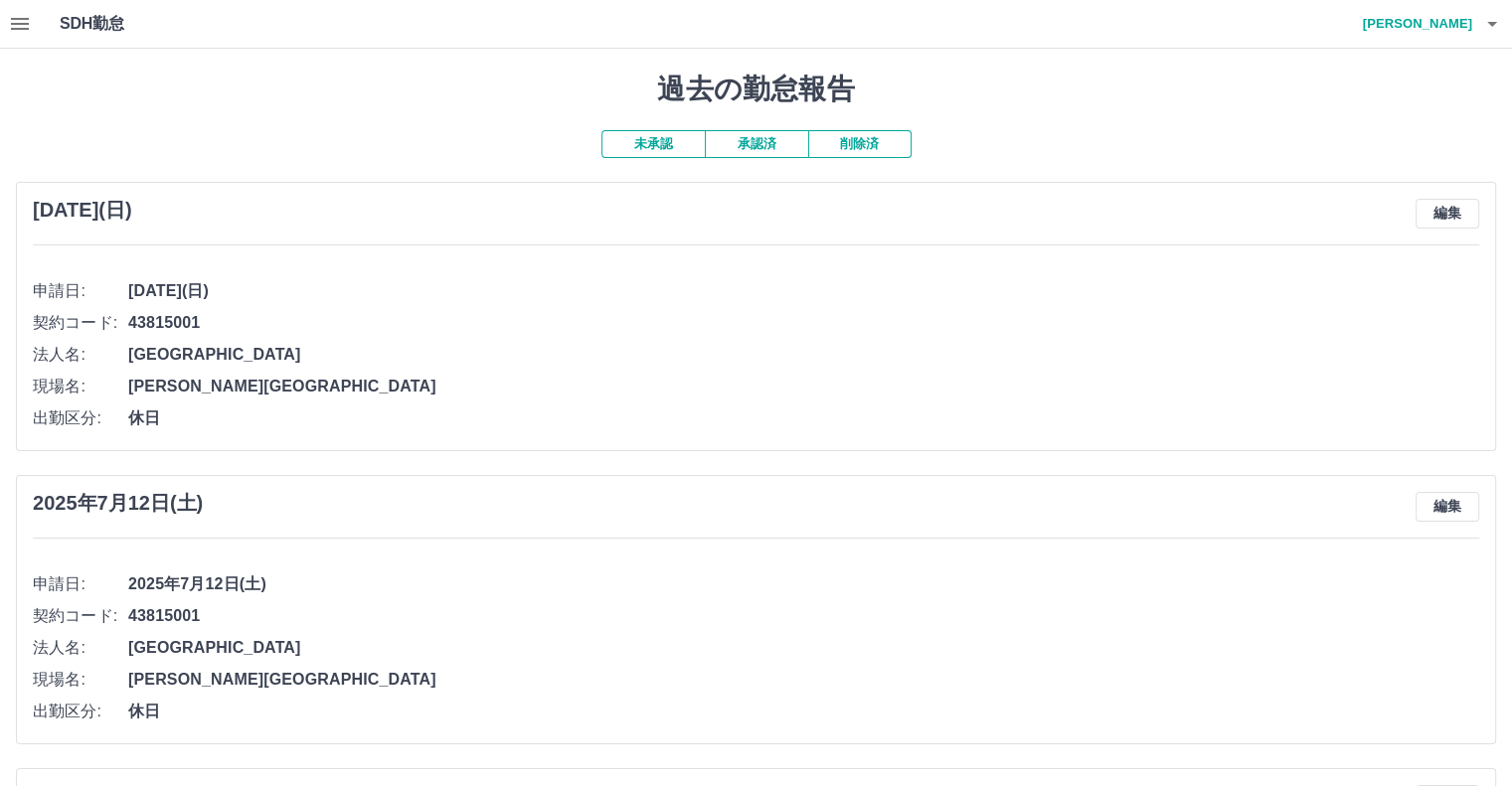click on "承認済" at bounding box center [756, 144] 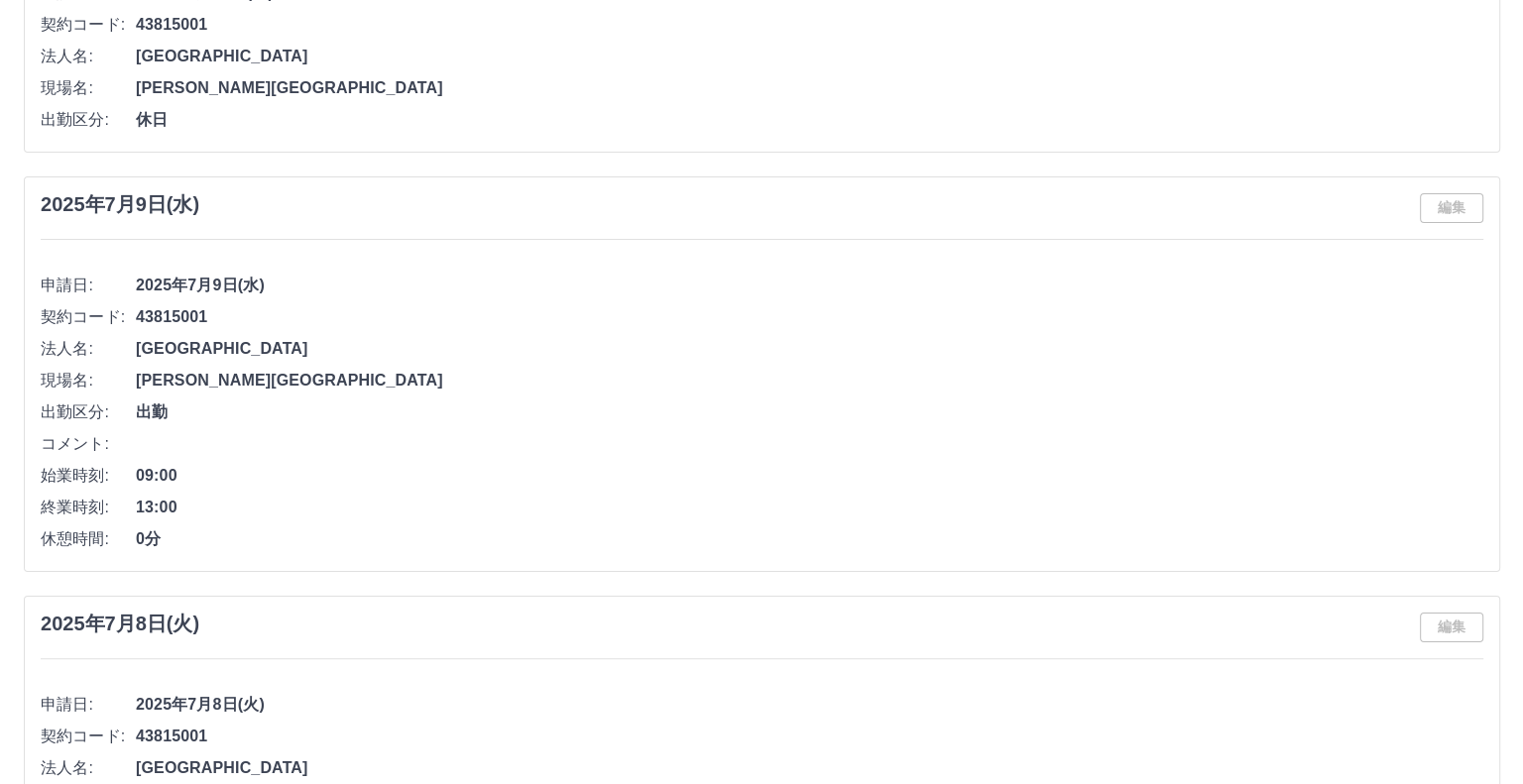 scroll, scrollTop: 0, scrollLeft: 0, axis: both 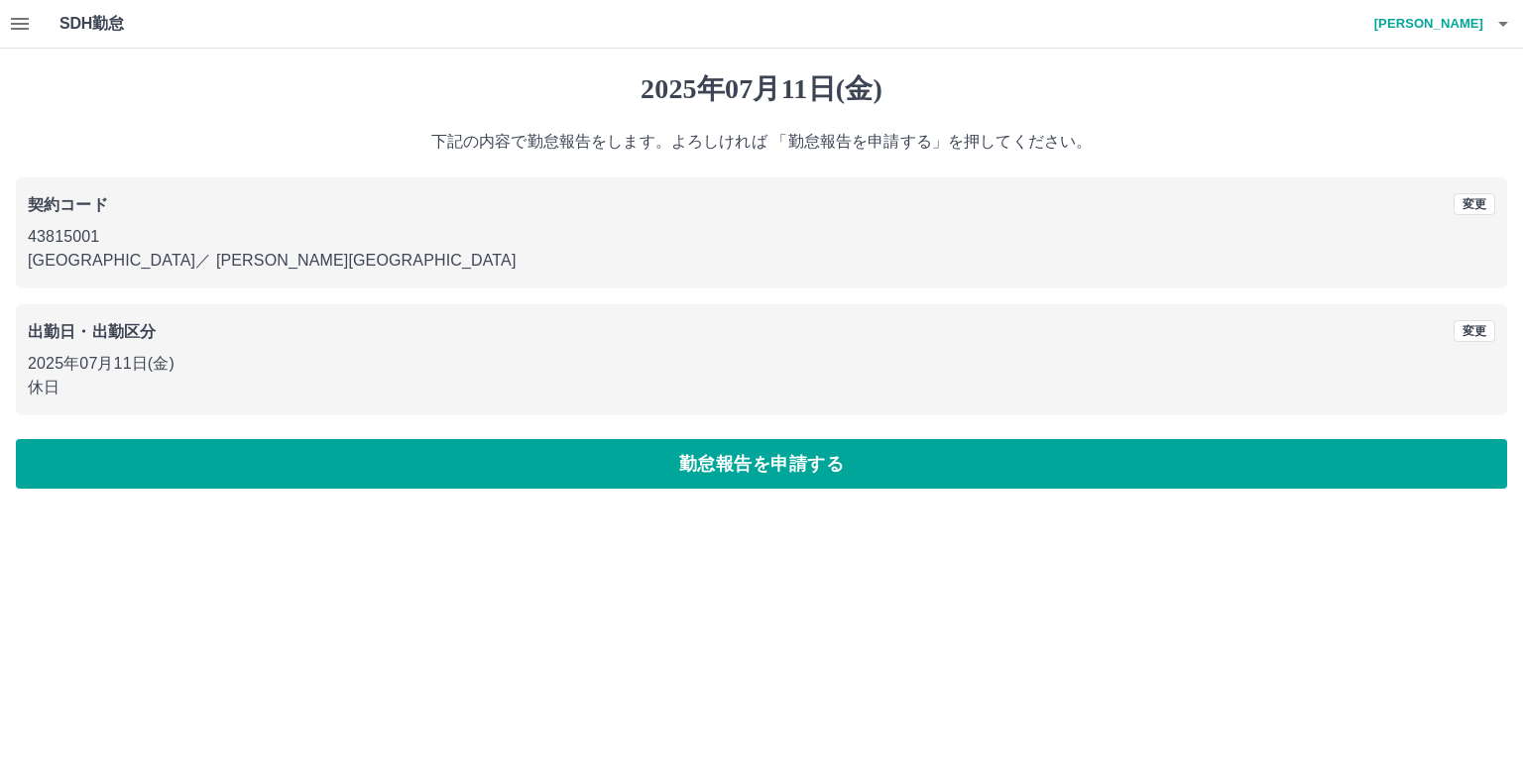 click on "休日" at bounding box center (762, 388) 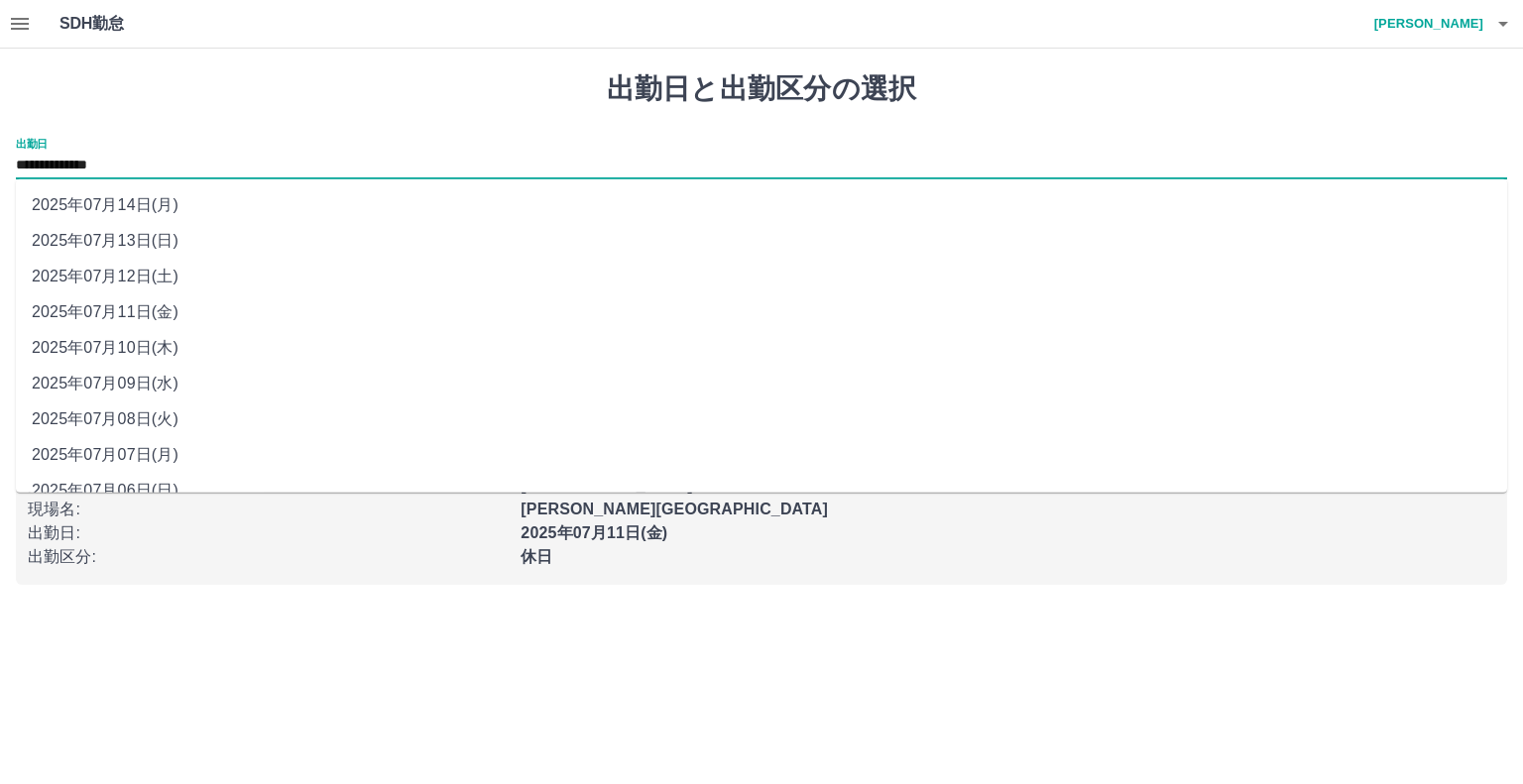 click on "**********" at bounding box center [762, 166] 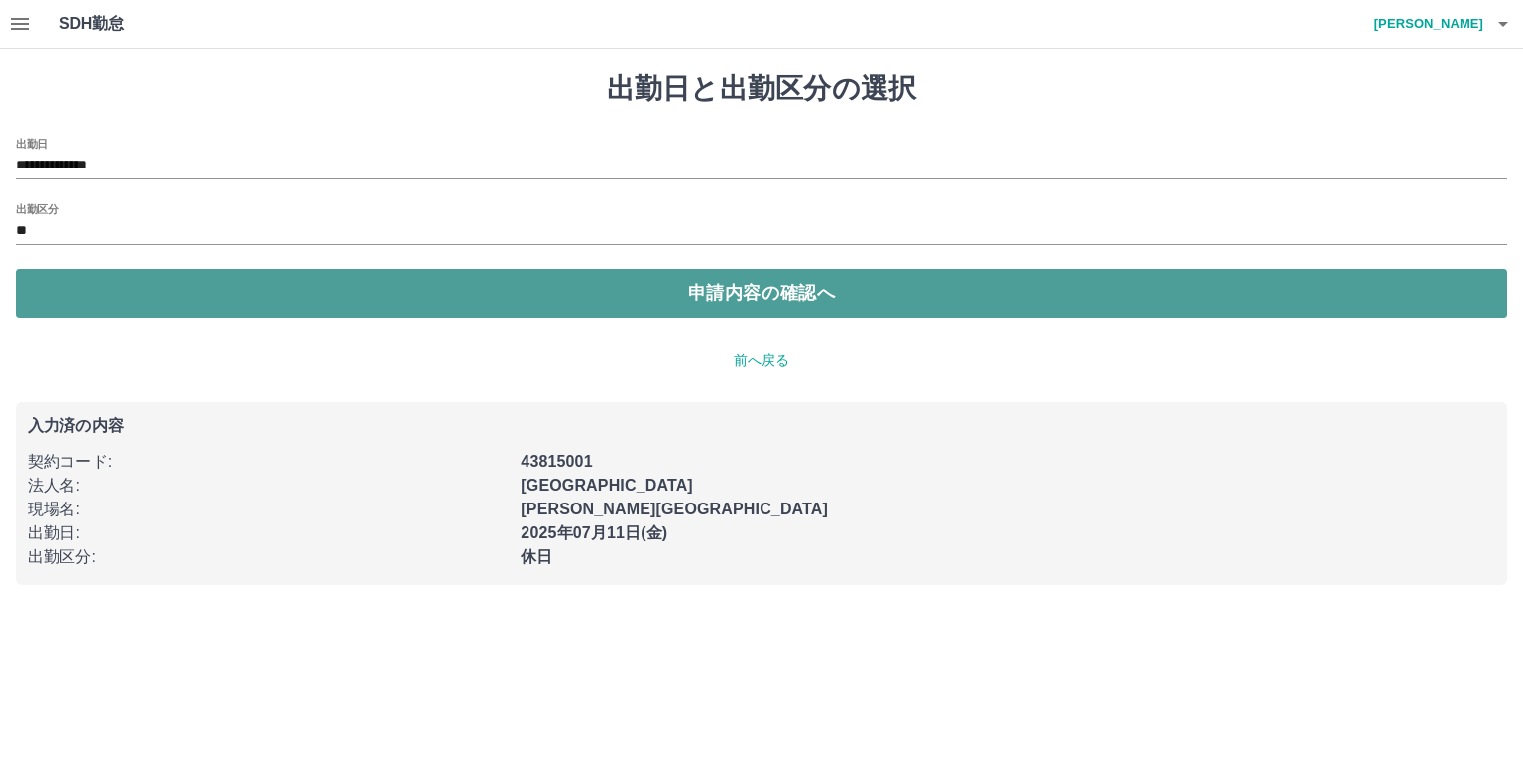 click on "申請内容の確認へ" at bounding box center (762, 293) 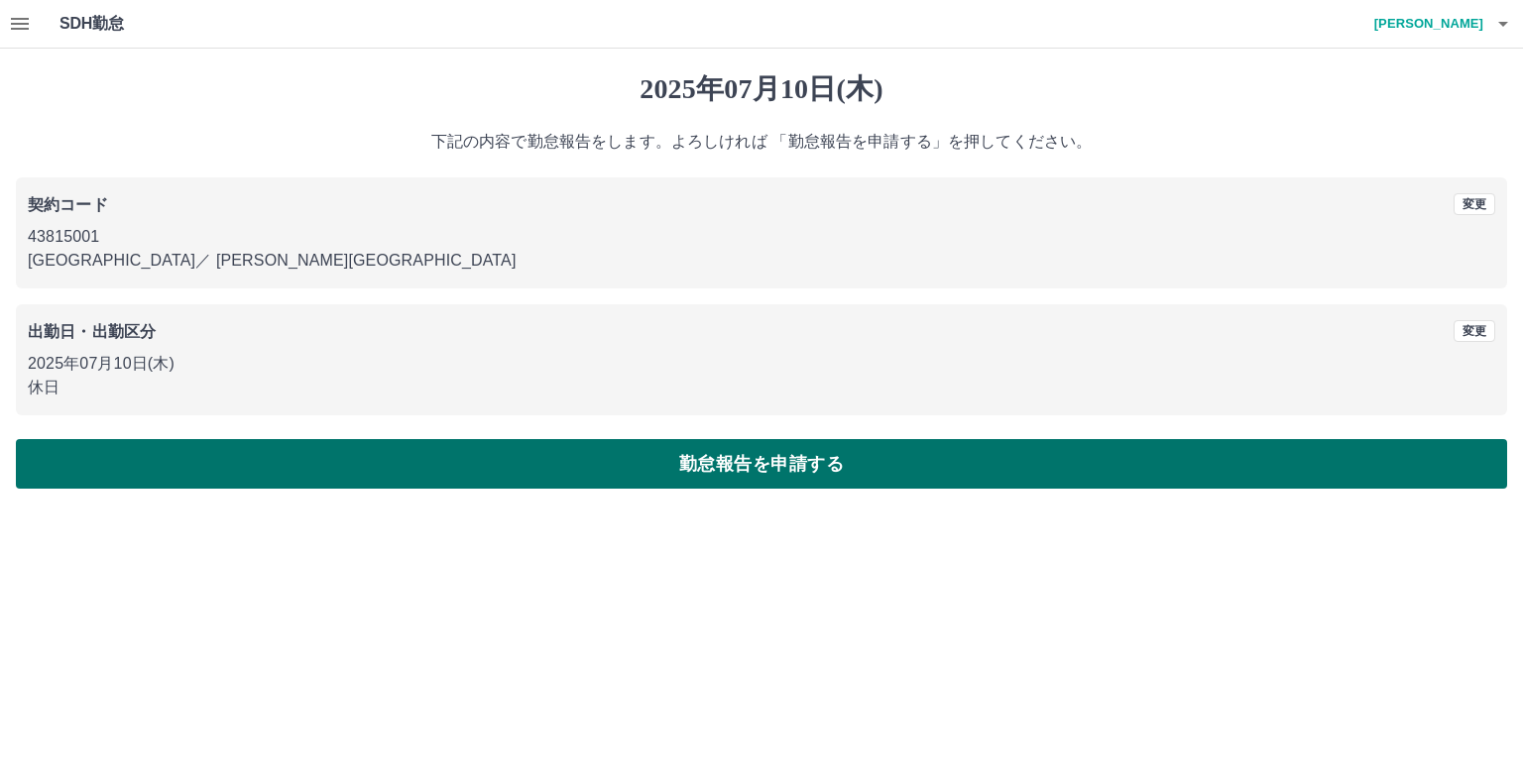 click on "勤怠報告を申請する" at bounding box center [762, 464] 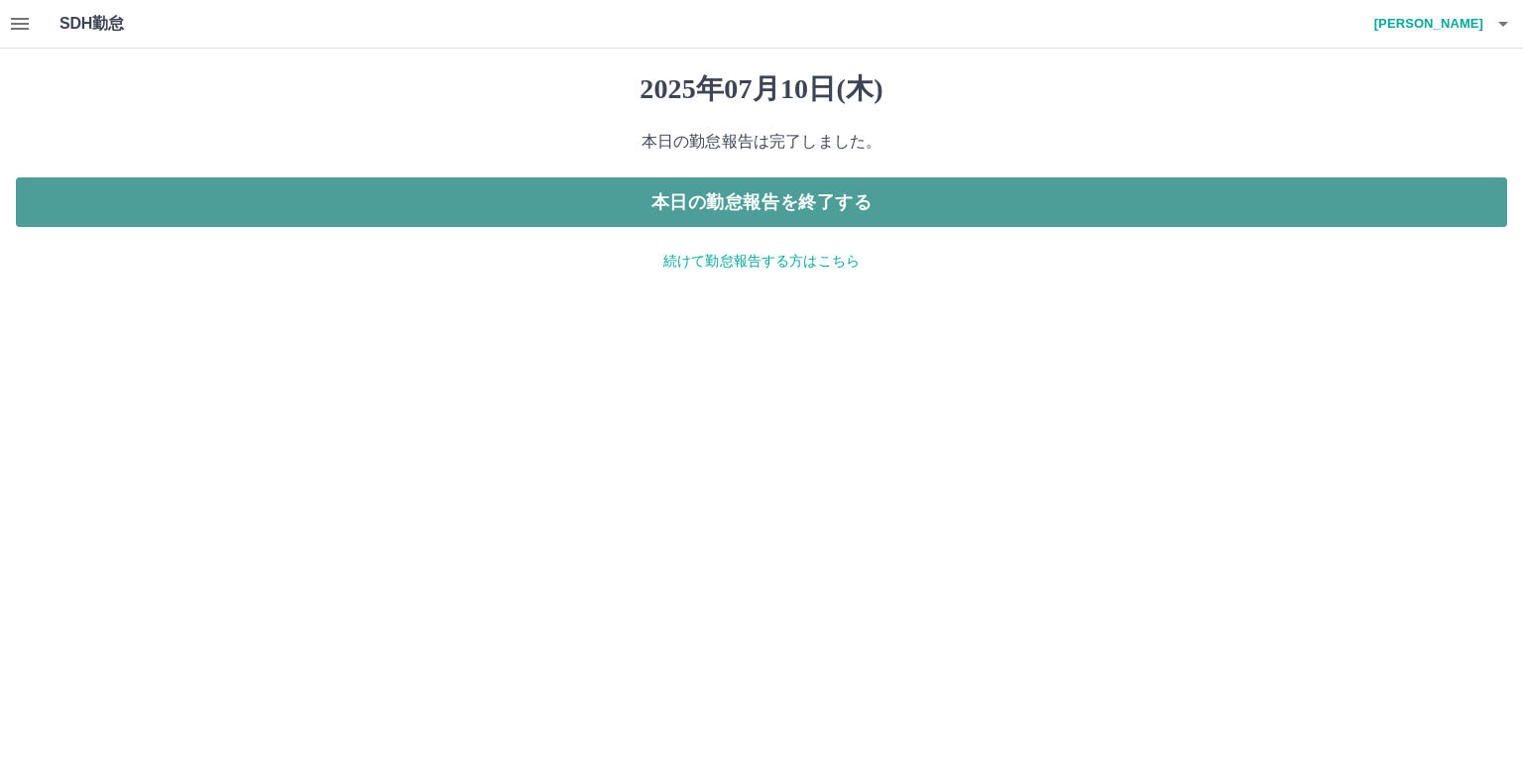 click on "本日の勤怠報告を終了する" at bounding box center (762, 202) 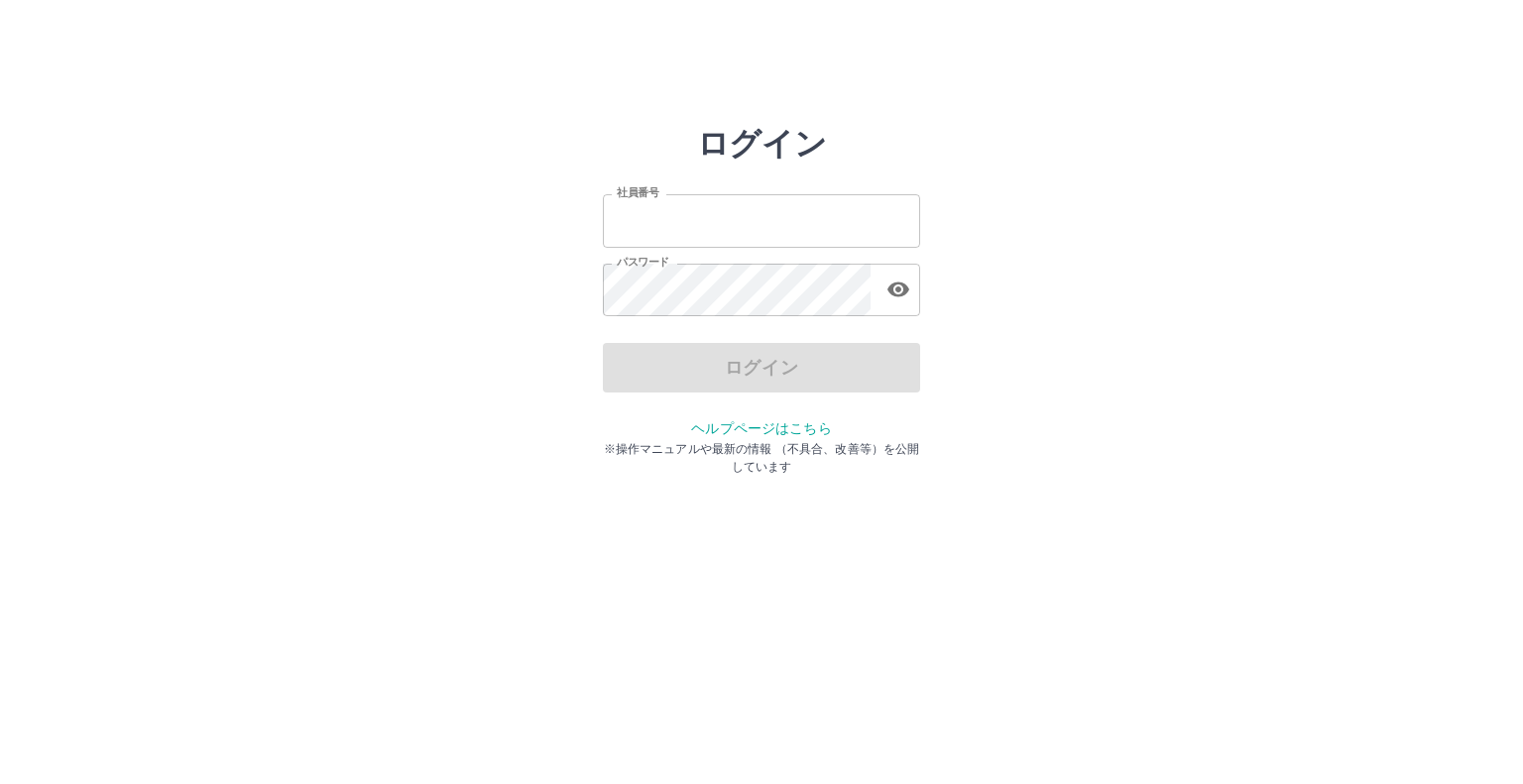 scroll, scrollTop: 0, scrollLeft: 0, axis: both 